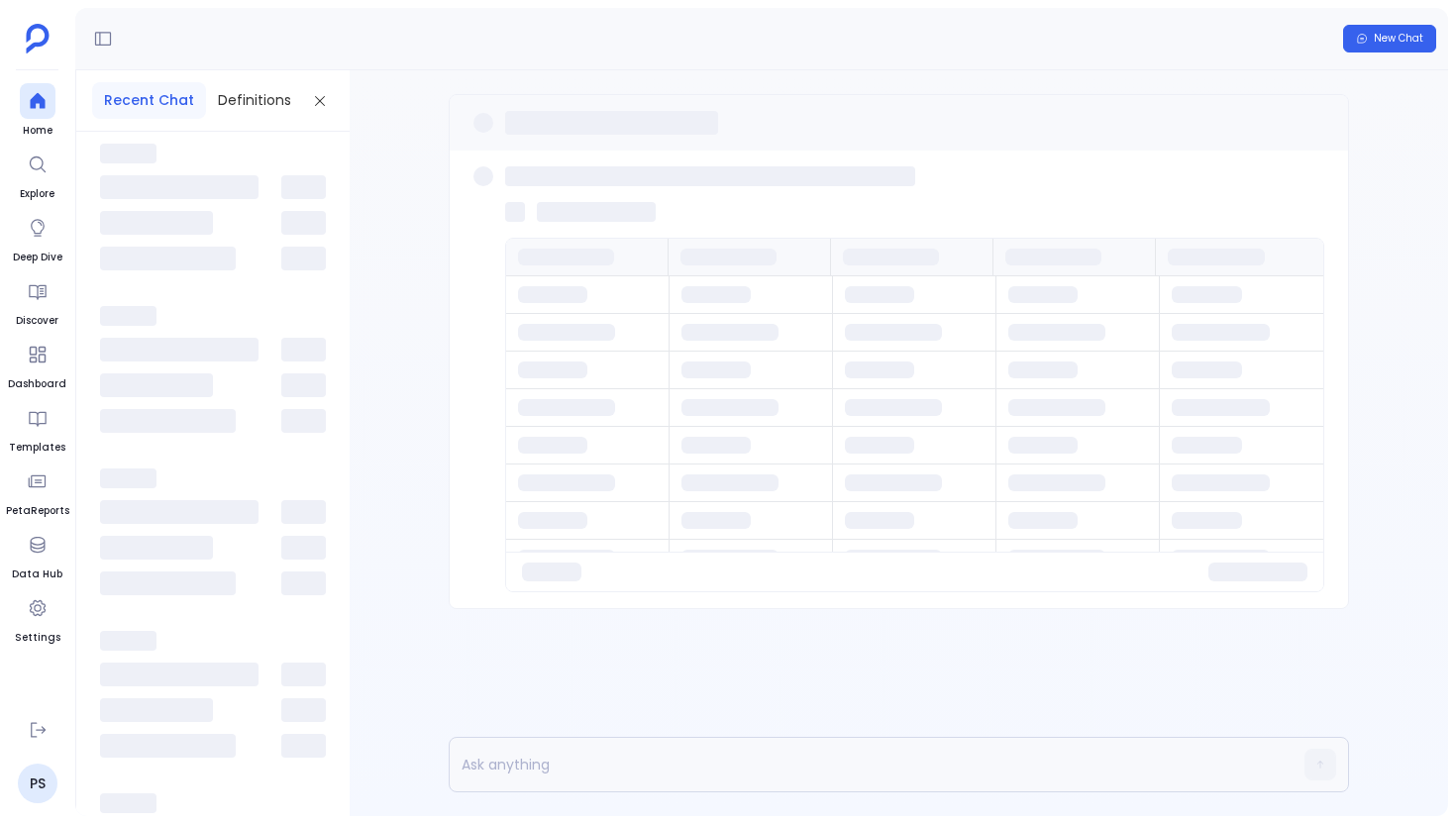 scroll, scrollTop: 0, scrollLeft: 0, axis: both 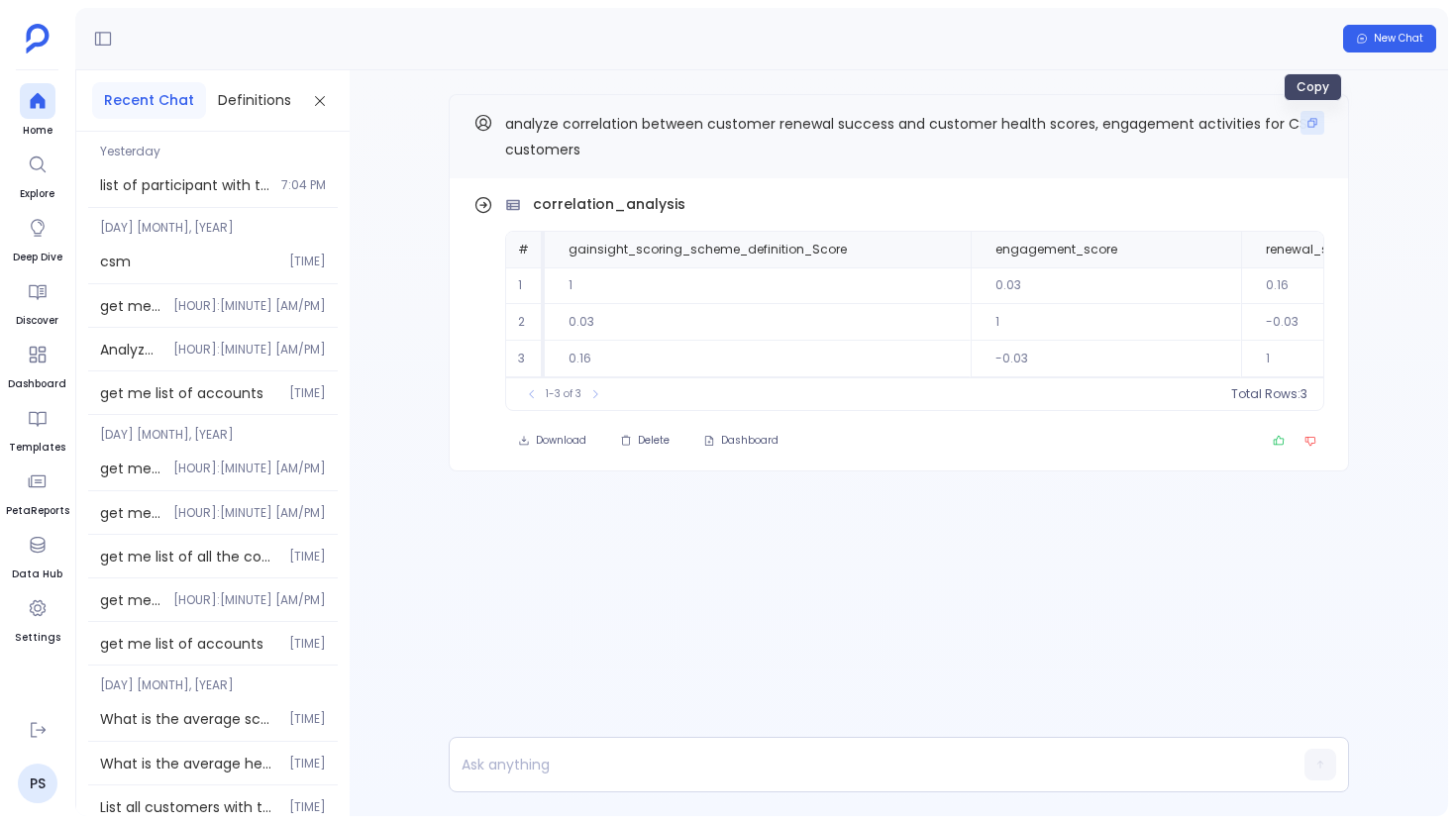 click 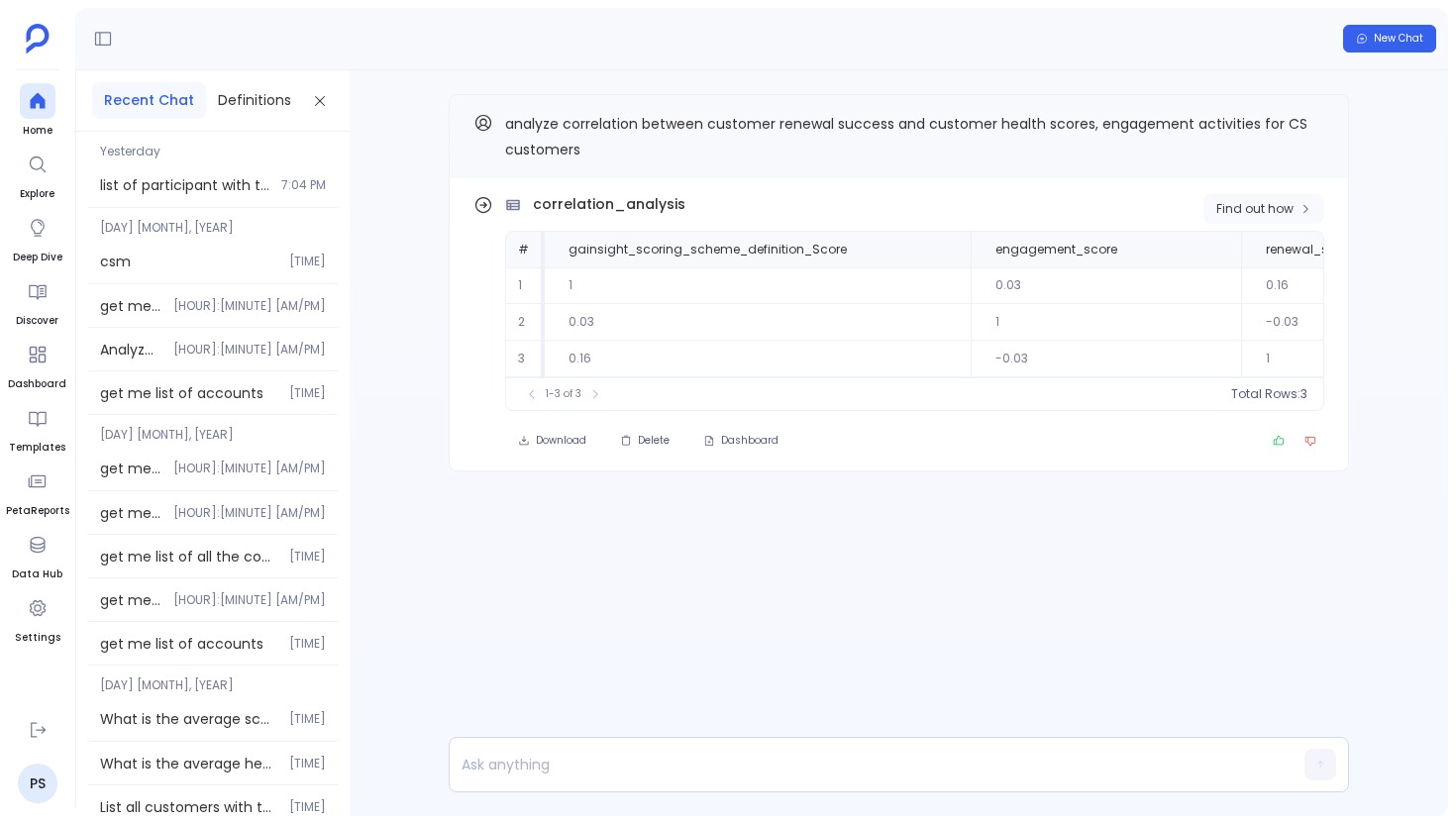 click on "Find out how" at bounding box center [1255, 209] 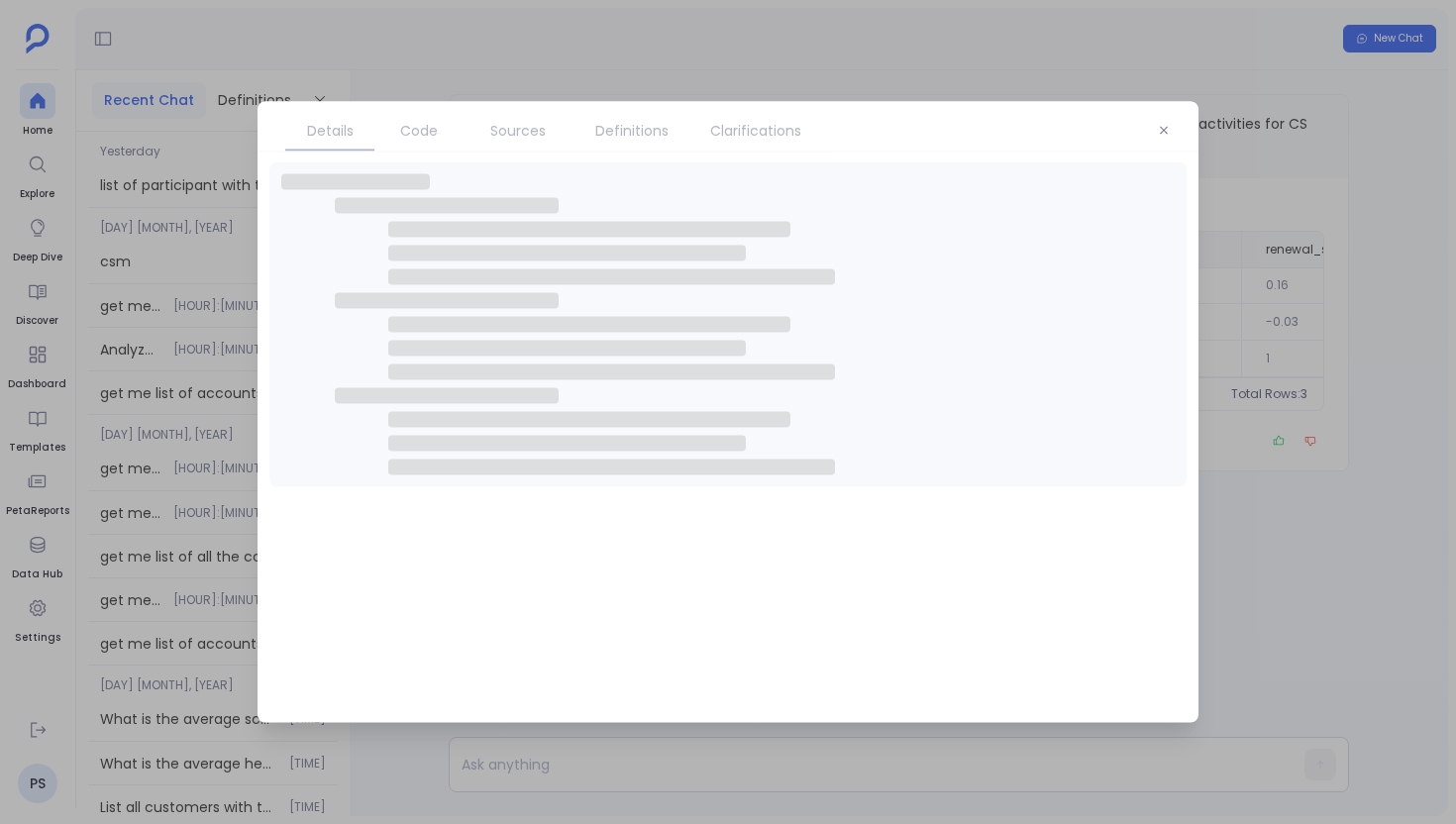 click on "Clarifications" at bounding box center (756, 131) 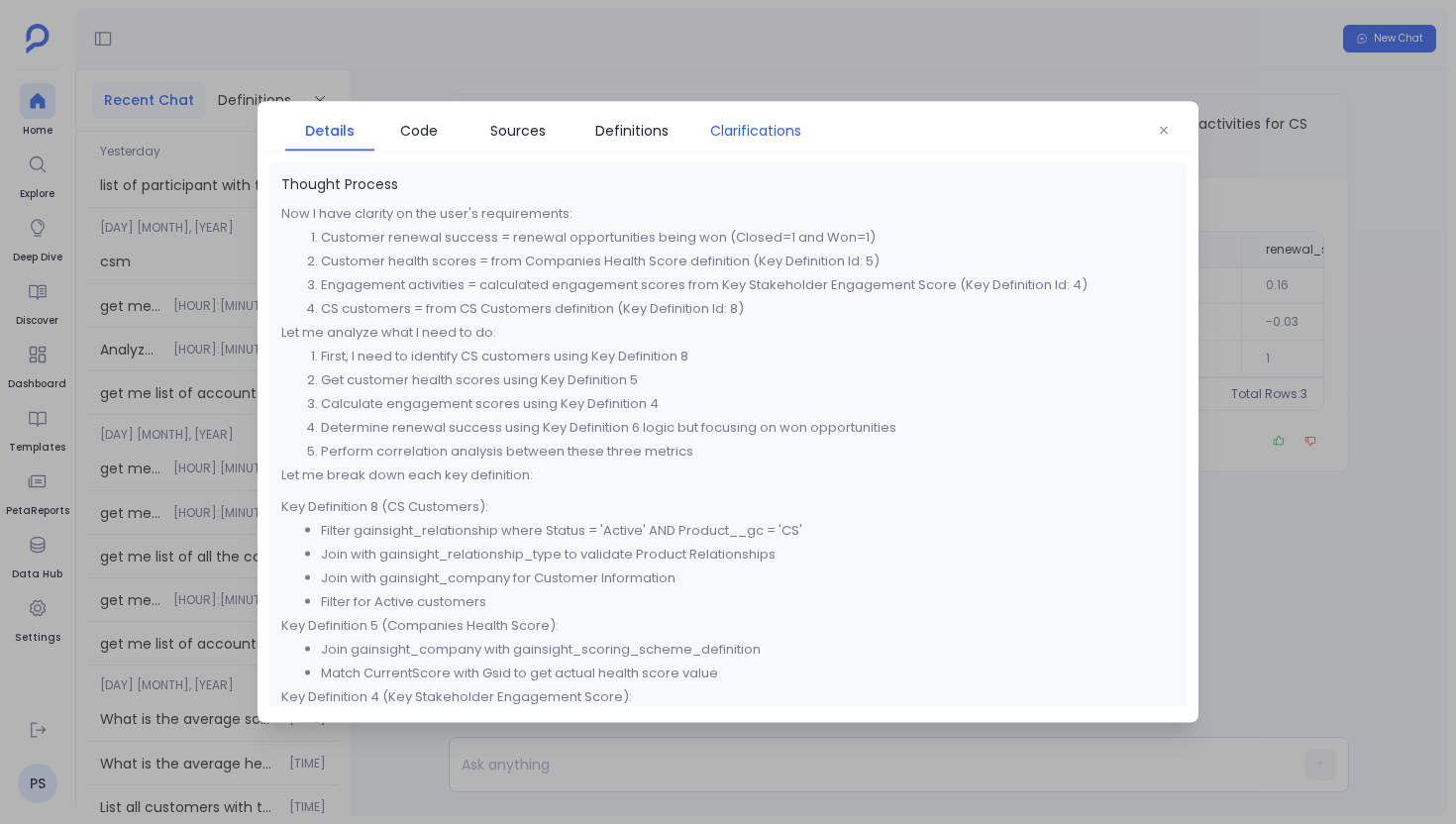 click on "Clarifications" at bounding box center (756, 131) 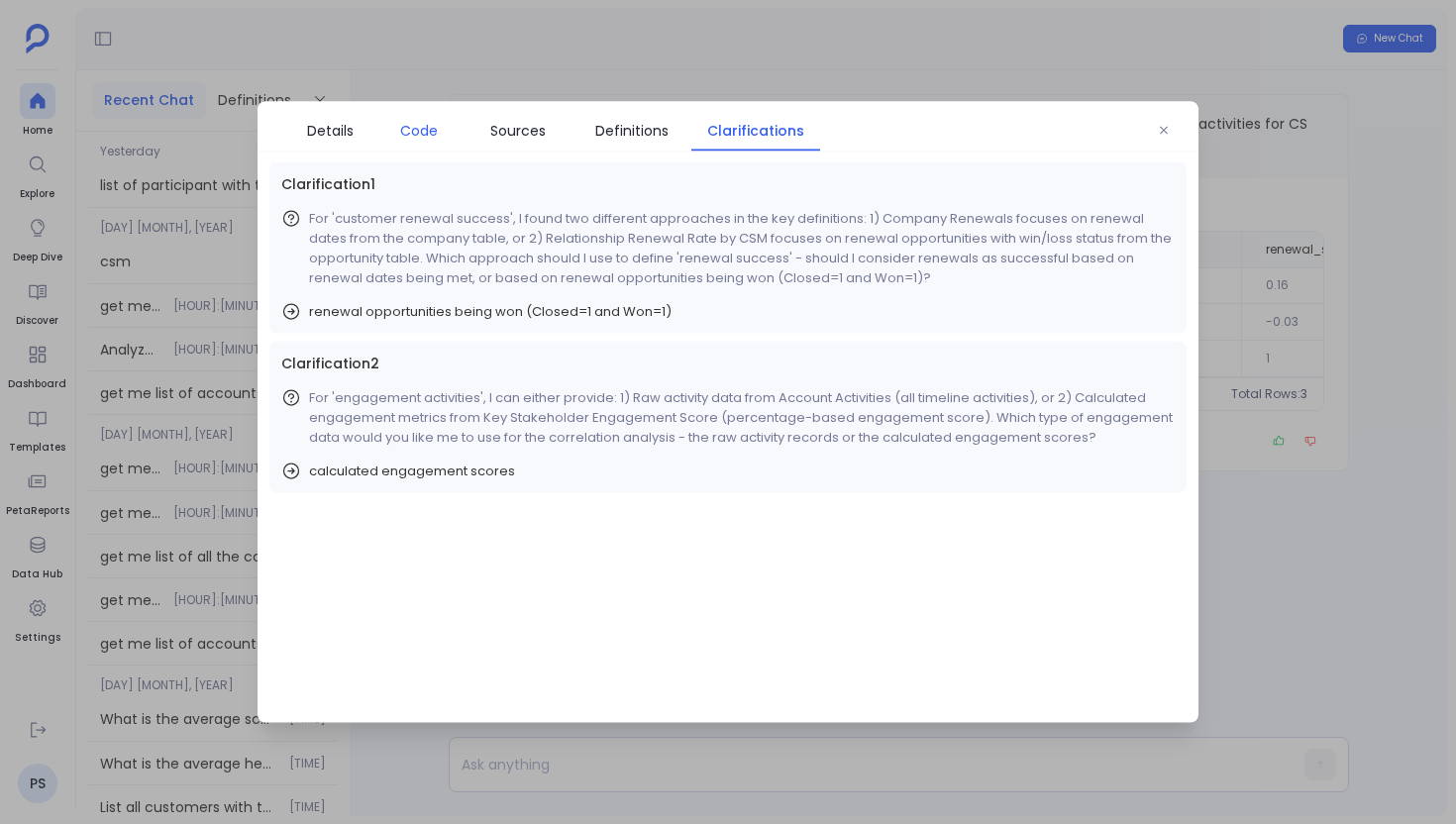 click on "Code" at bounding box center [419, 131] 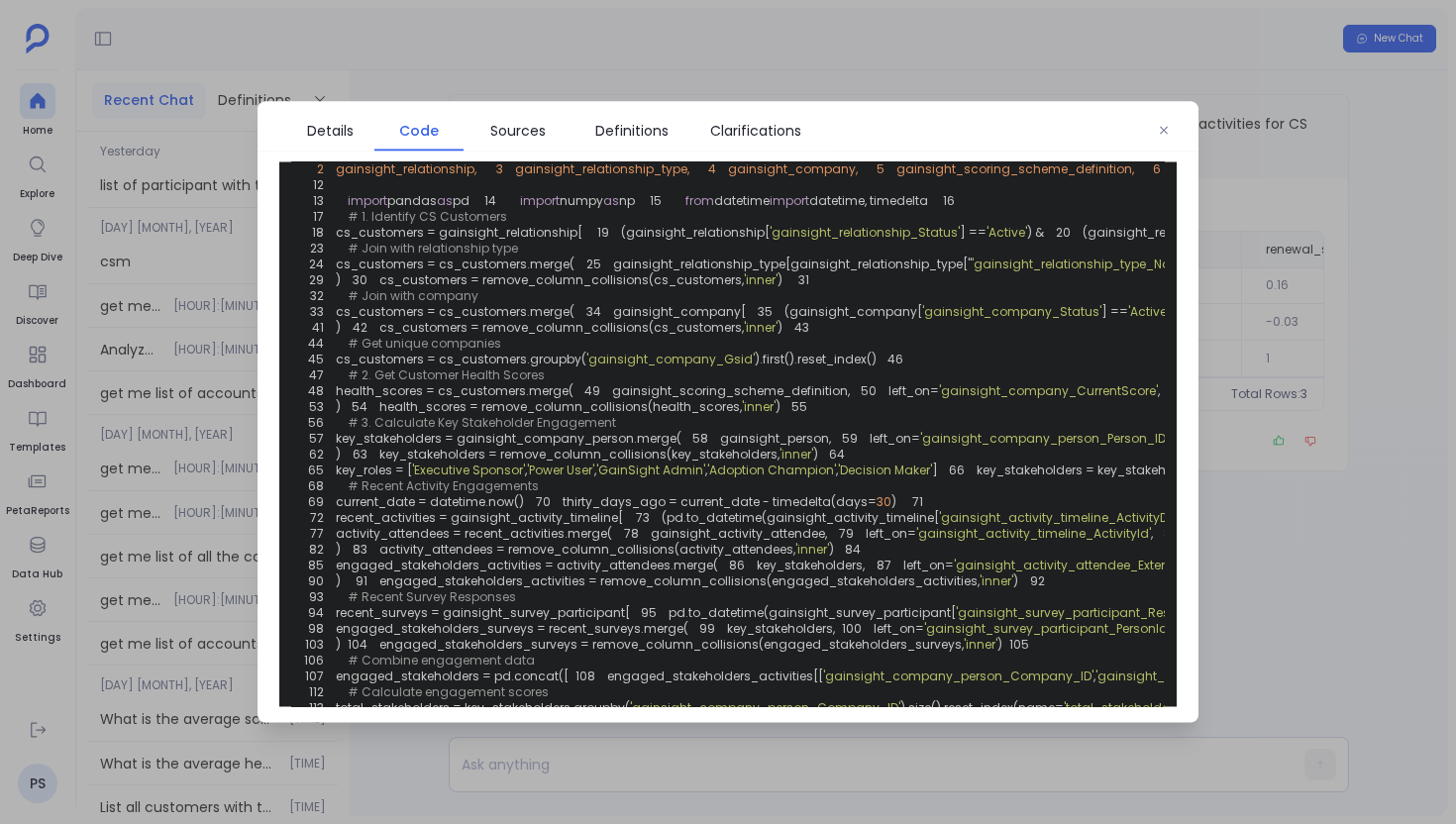 scroll, scrollTop: 77, scrollLeft: 0, axis: vertical 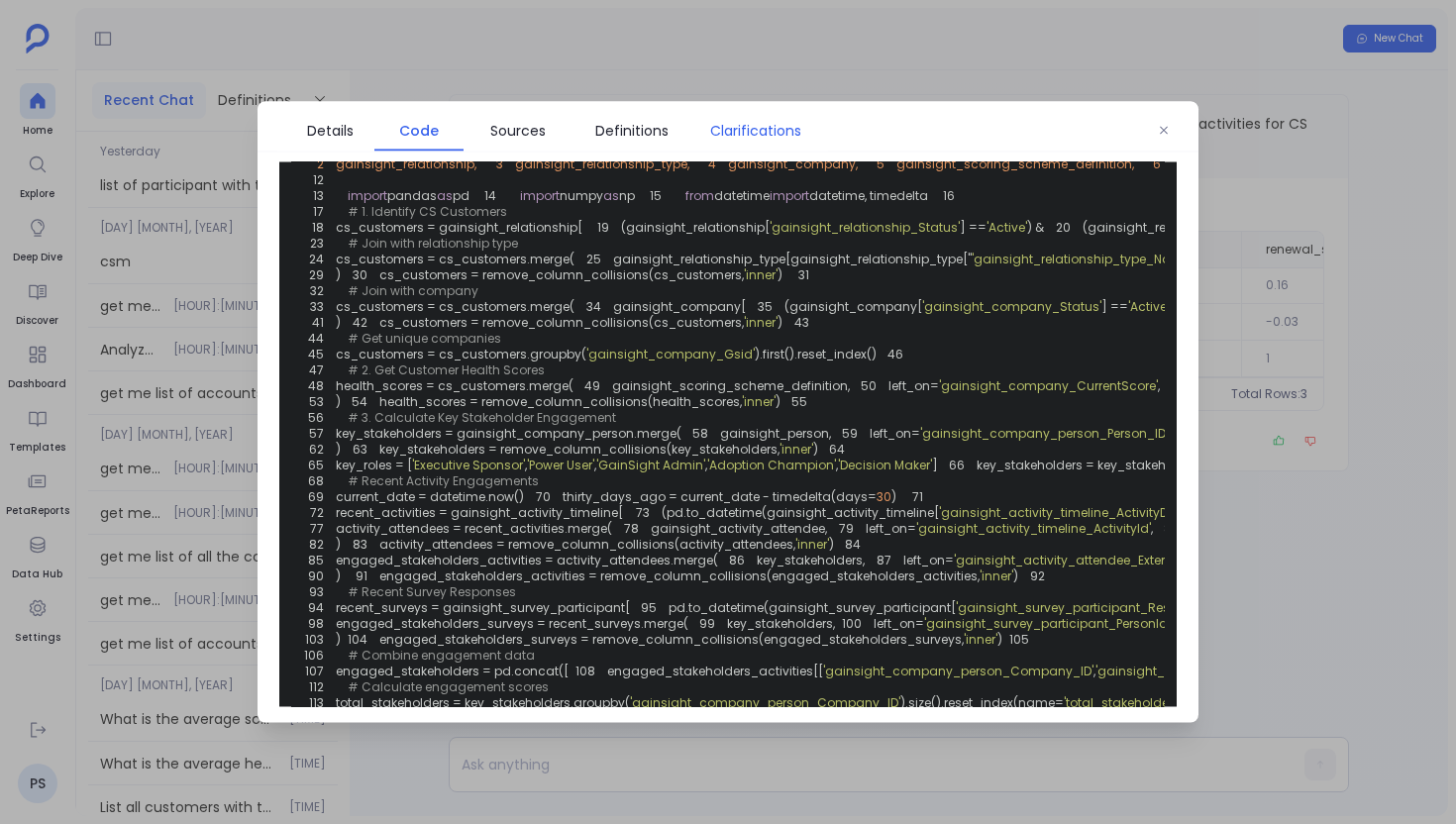click on "Clarifications" at bounding box center (756, 131) 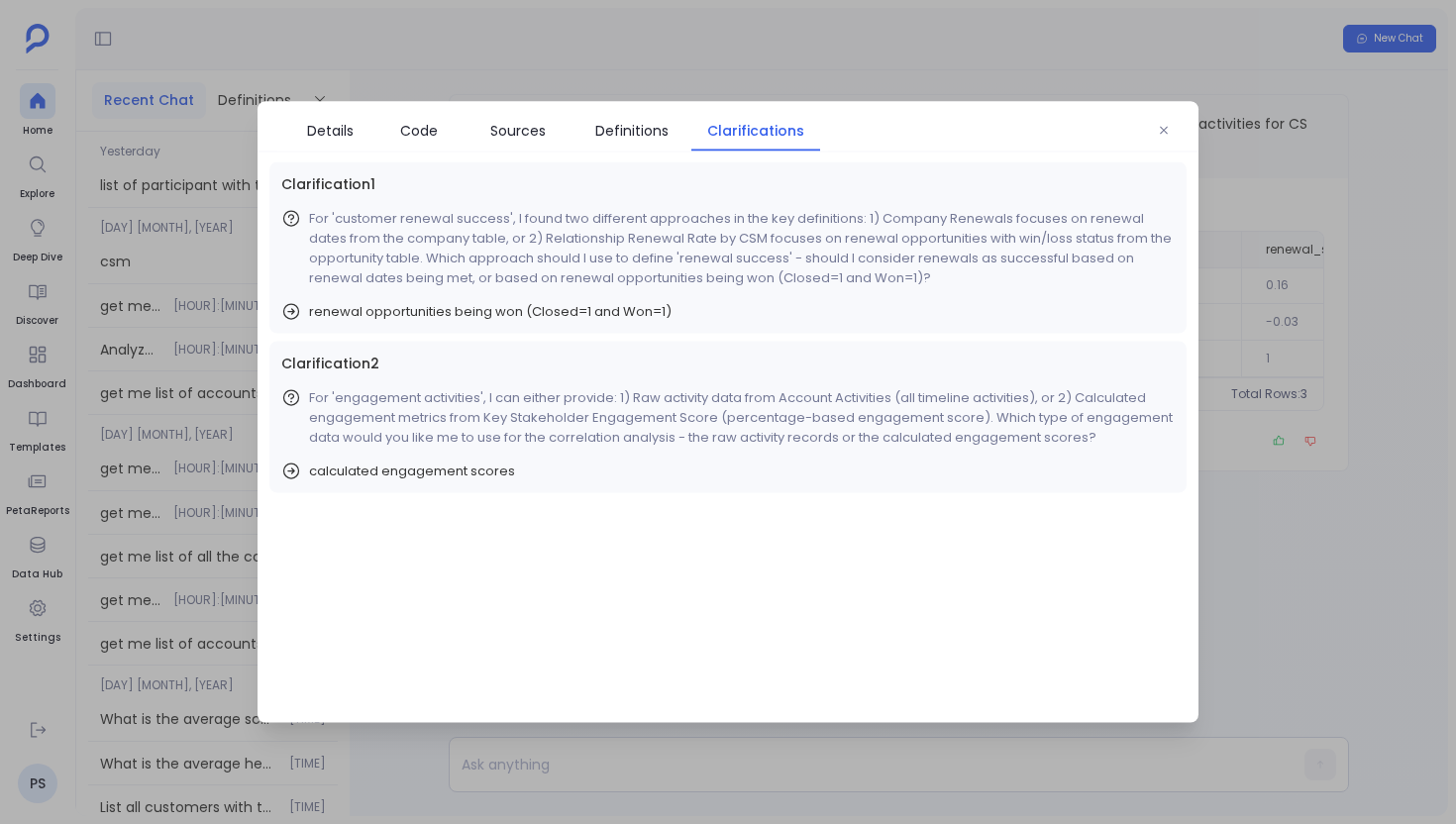 scroll, scrollTop: 0, scrollLeft: 0, axis: both 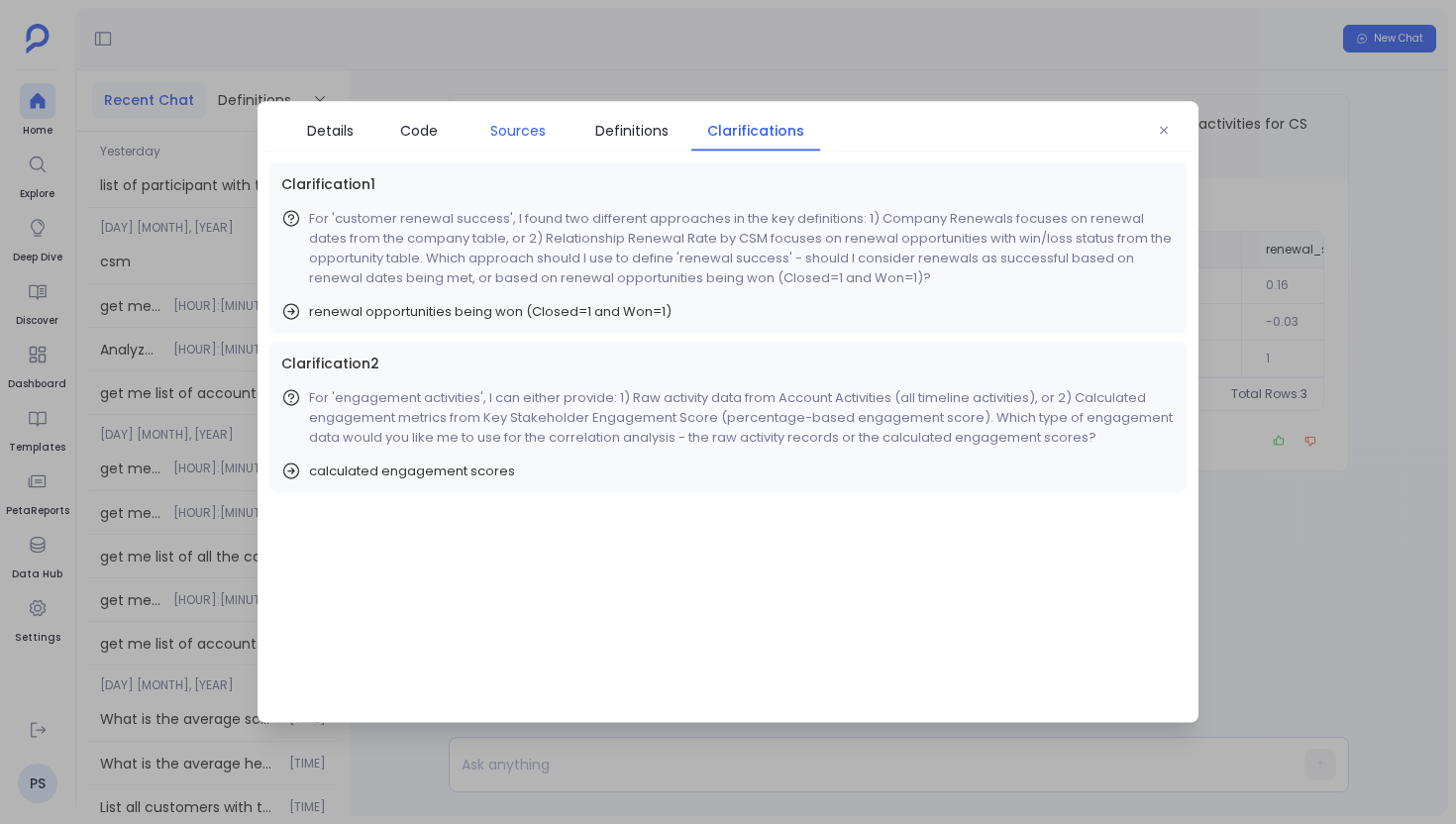click on "Sources" at bounding box center [518, 131] 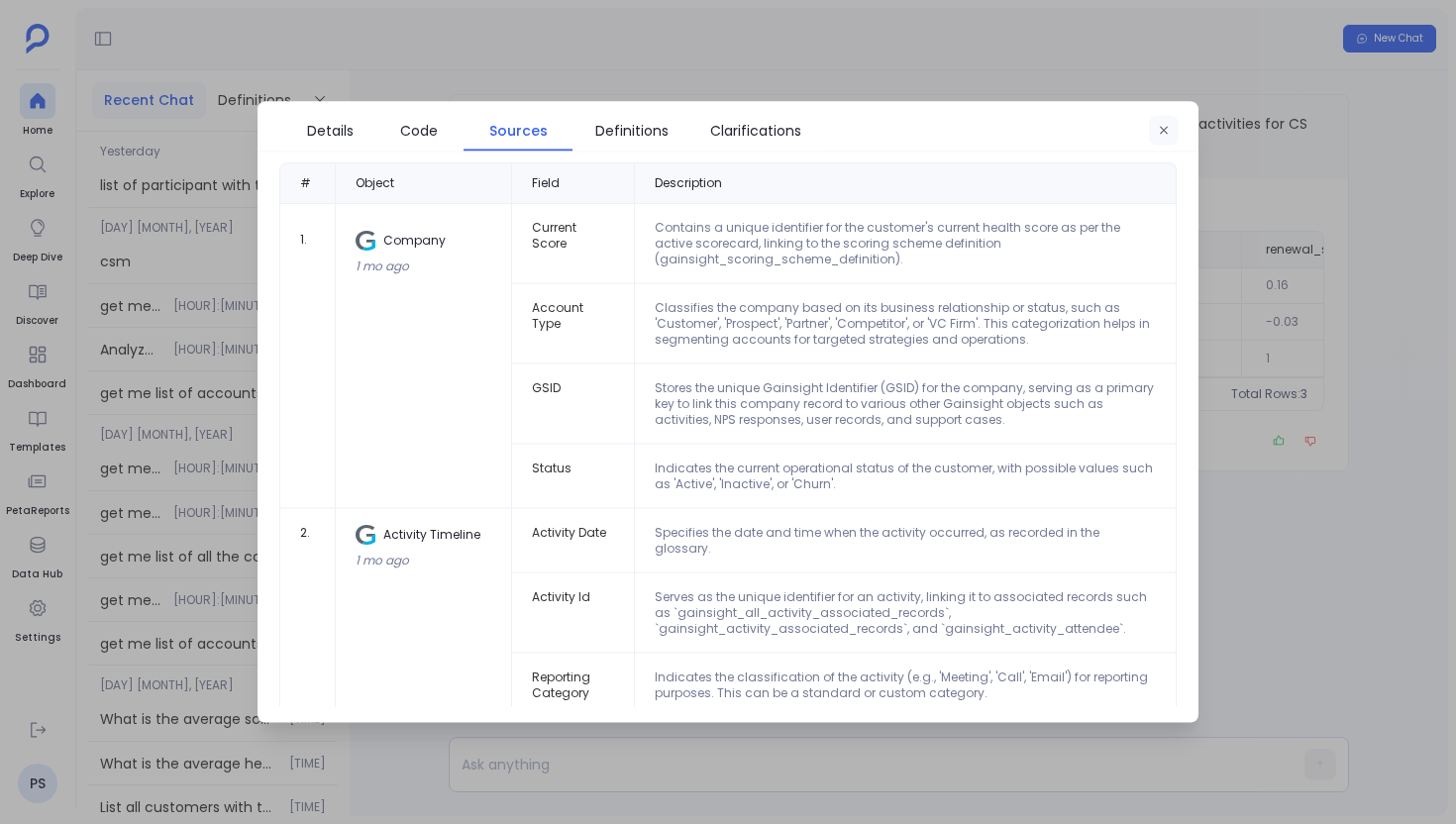 click 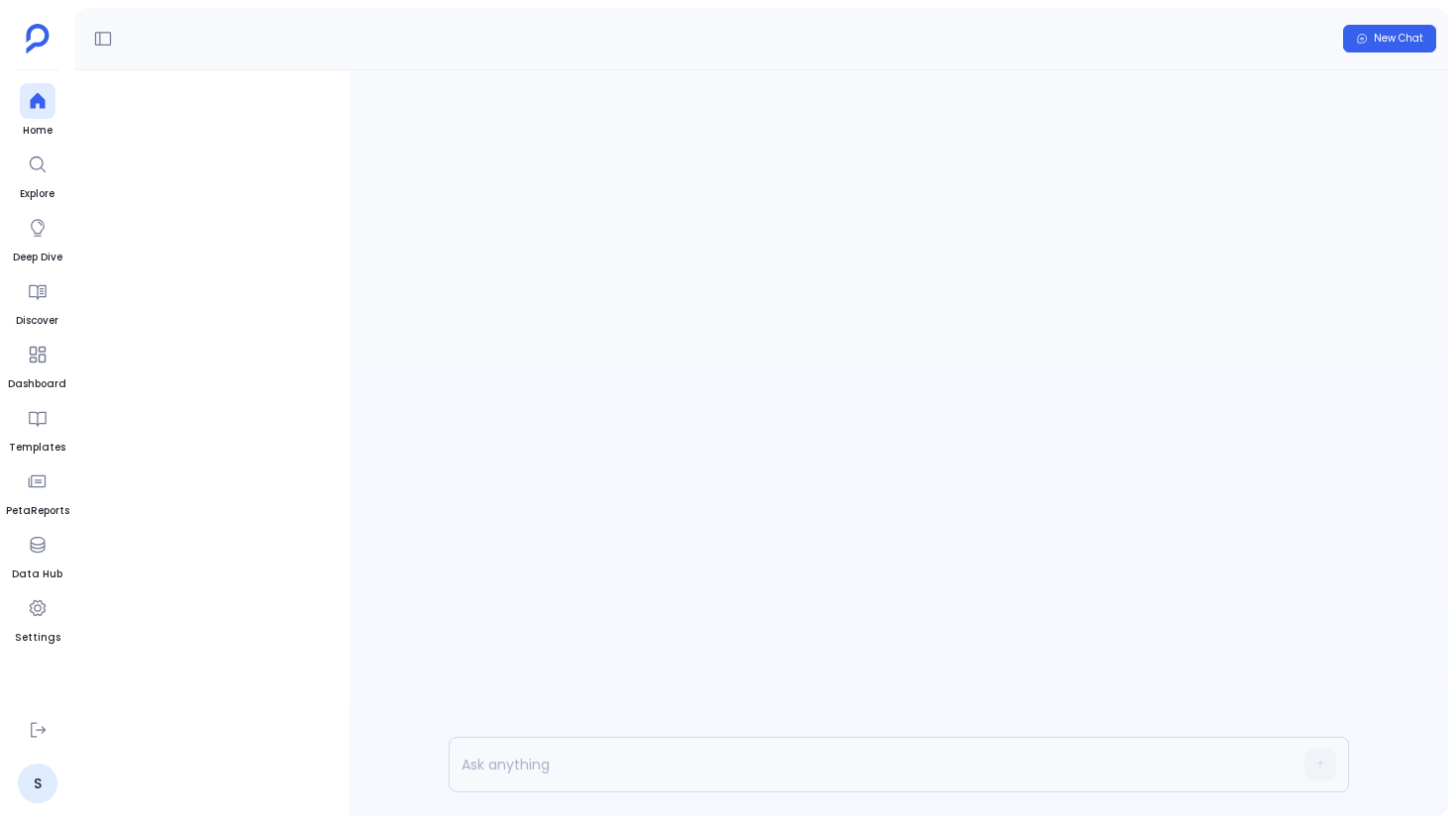 scroll, scrollTop: 0, scrollLeft: 0, axis: both 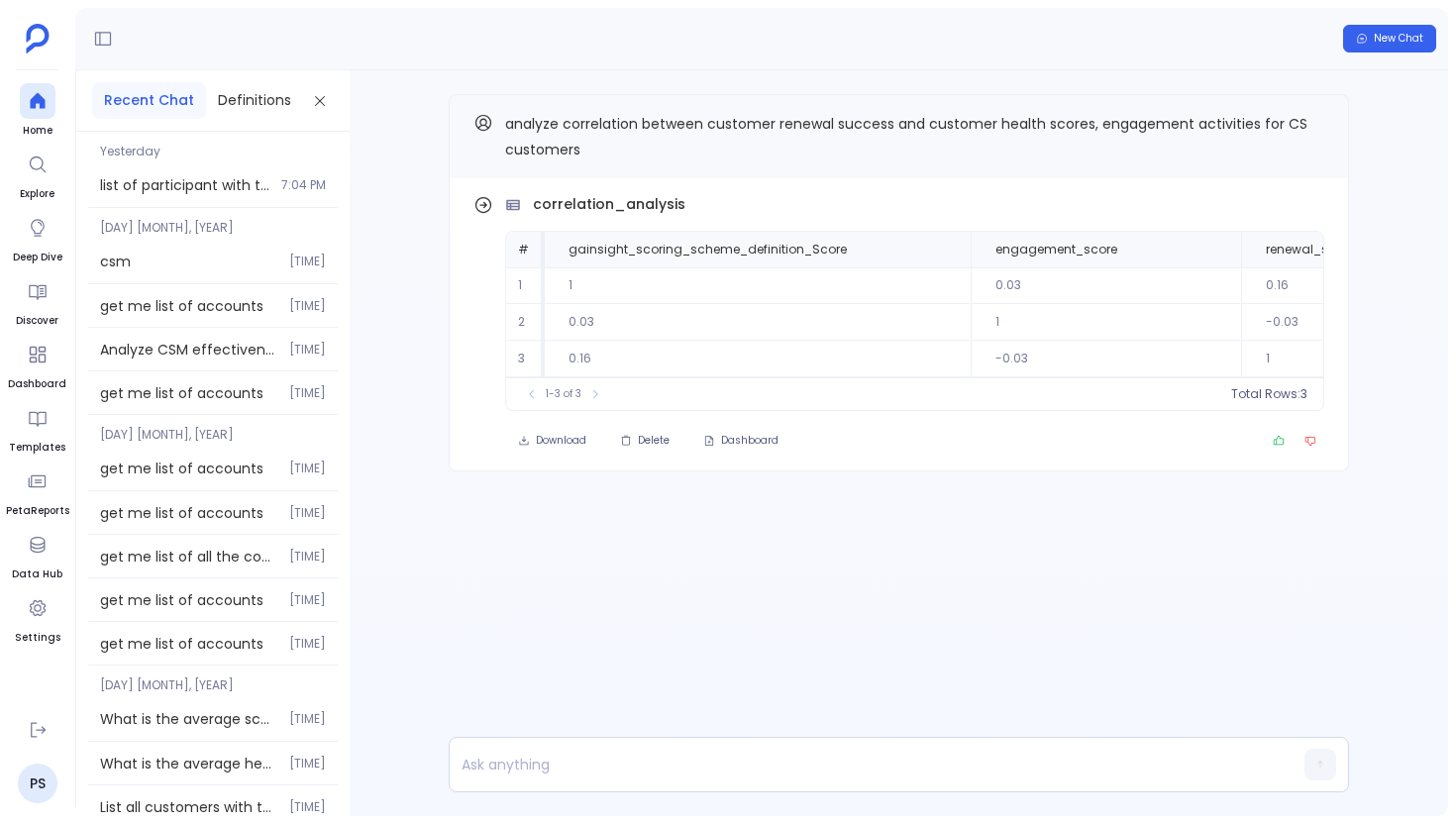 click on "Home Explore Deep Dive Discover Dashboard Templates PetaReports Data Hub Settings" at bounding box center [38, 393] 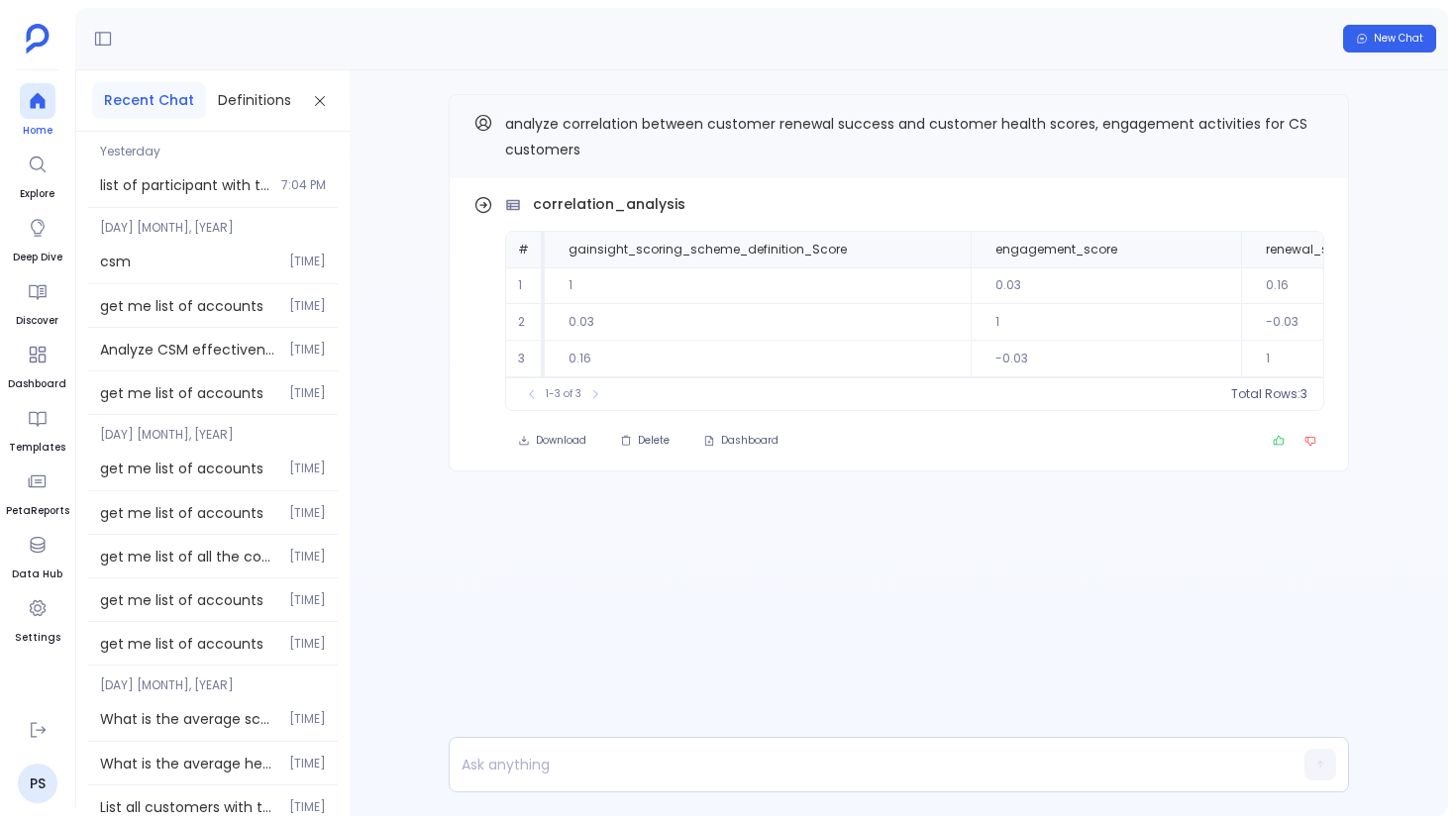 click 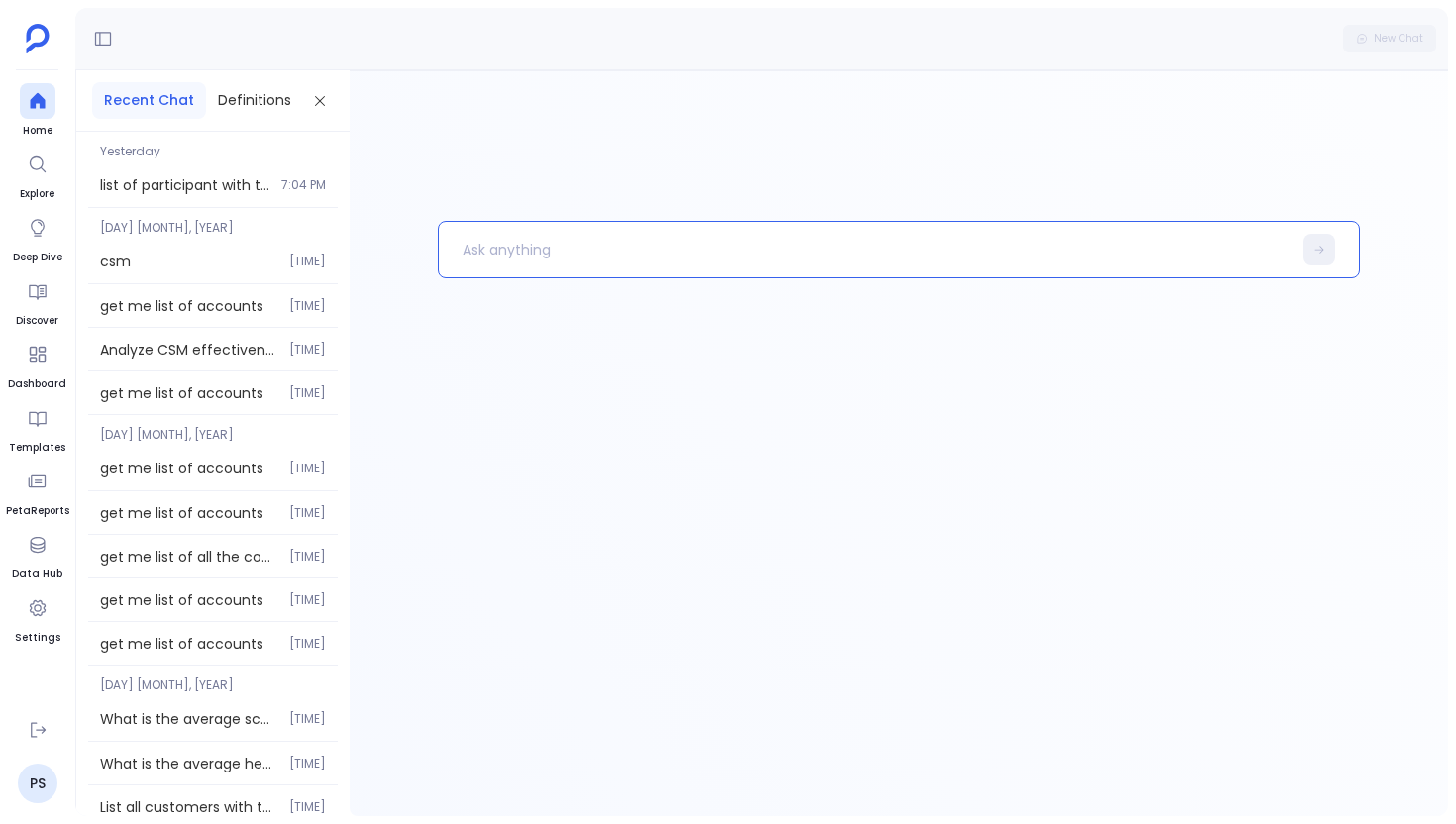 click at bounding box center [865, 250] 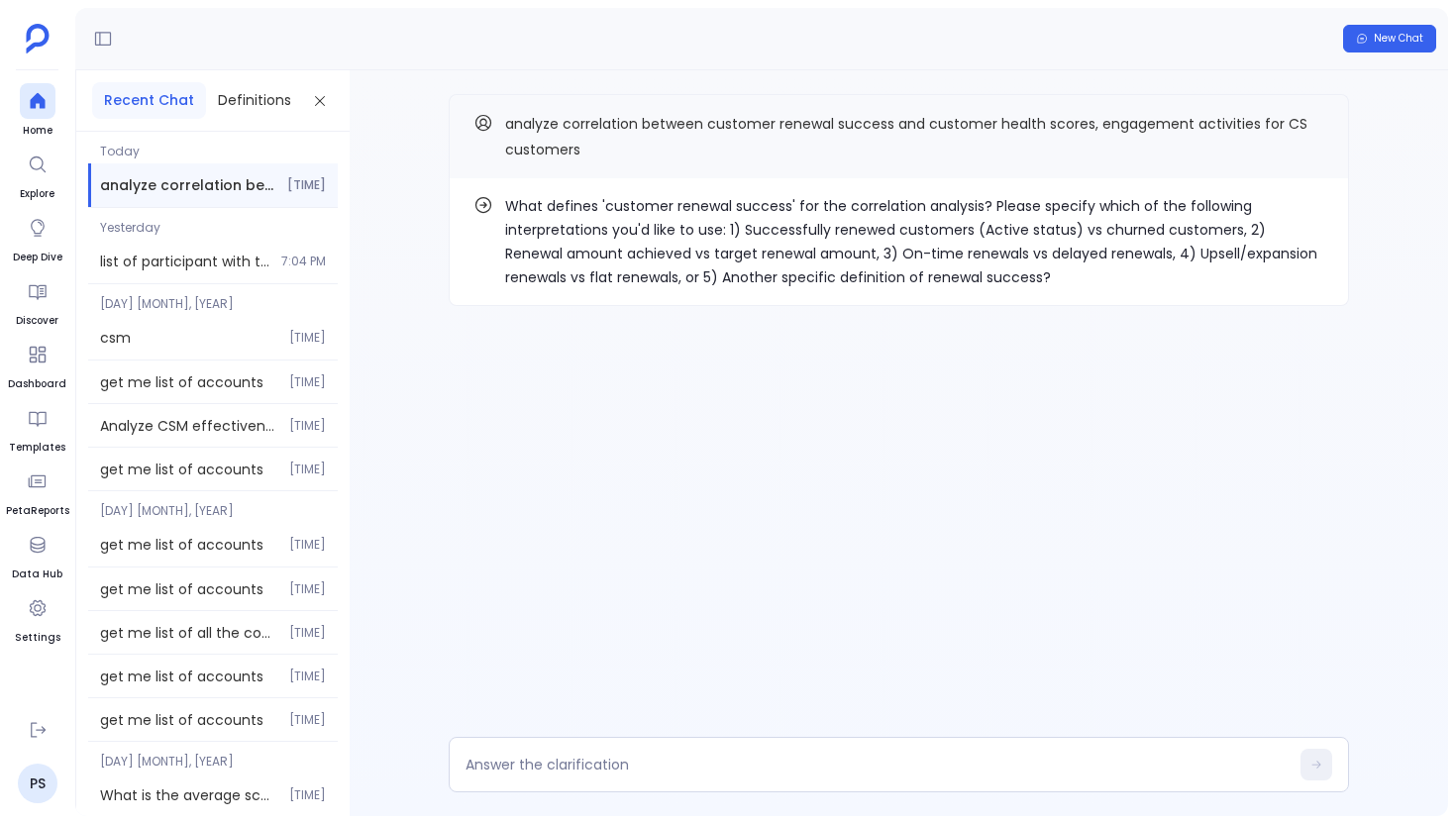 click on "What defines 'customer renewal success' for the correlation analysis? Please specify which of the following interpretations you'd like to use: 1) Successfully renewed customers (Active status) vs churned customers, 2) Renewal amount achieved vs target renewal amount, 3) On-time renewals vs delayed renewals, 4) Upsell/expansion renewals vs flat renewals, or 5) Another specific definition of renewal success? analyze correlation between customer renewal success and customer health scores, engagement activities for CS customers" at bounding box center [898, 240] 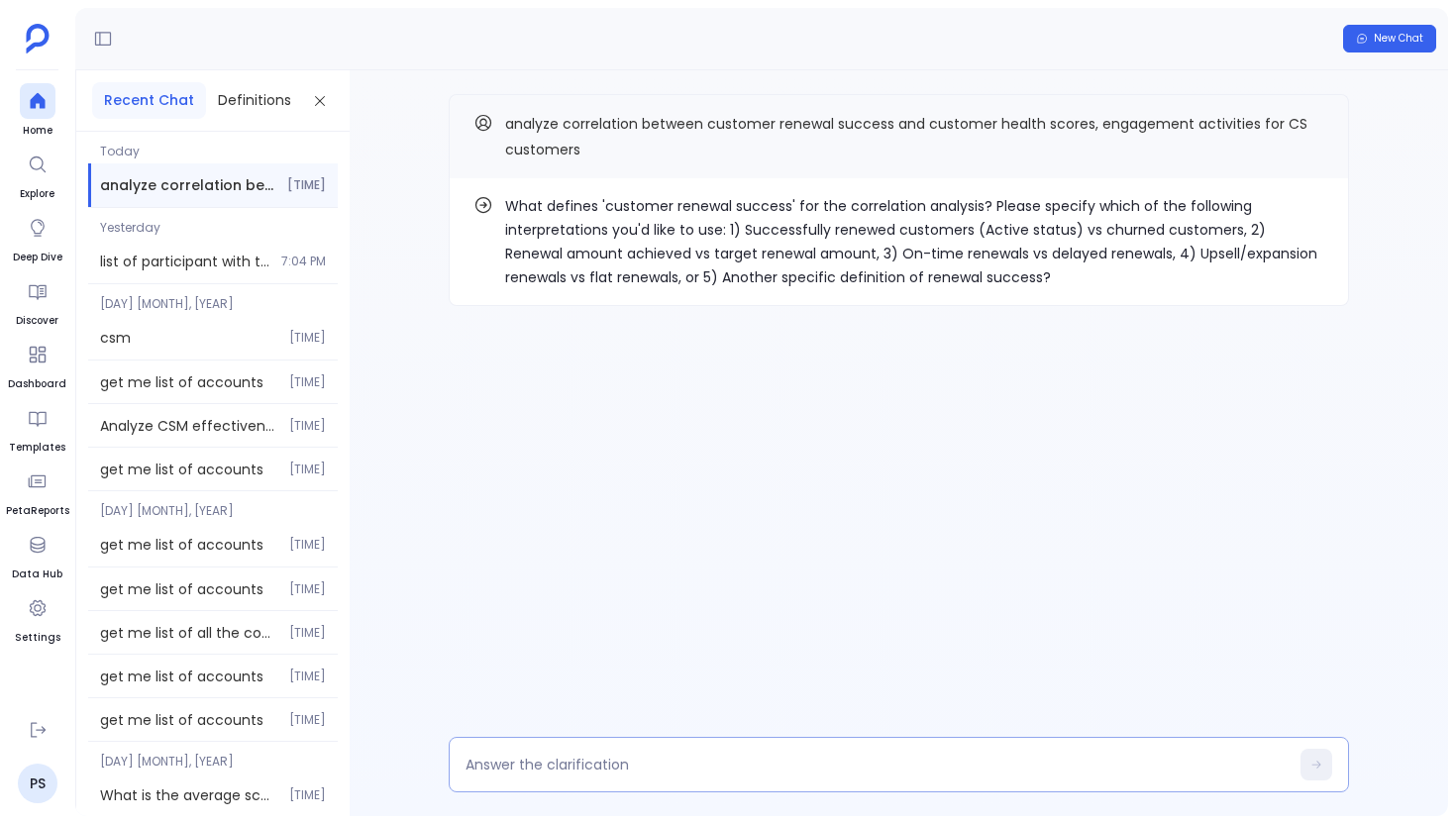 click at bounding box center (898, 765) 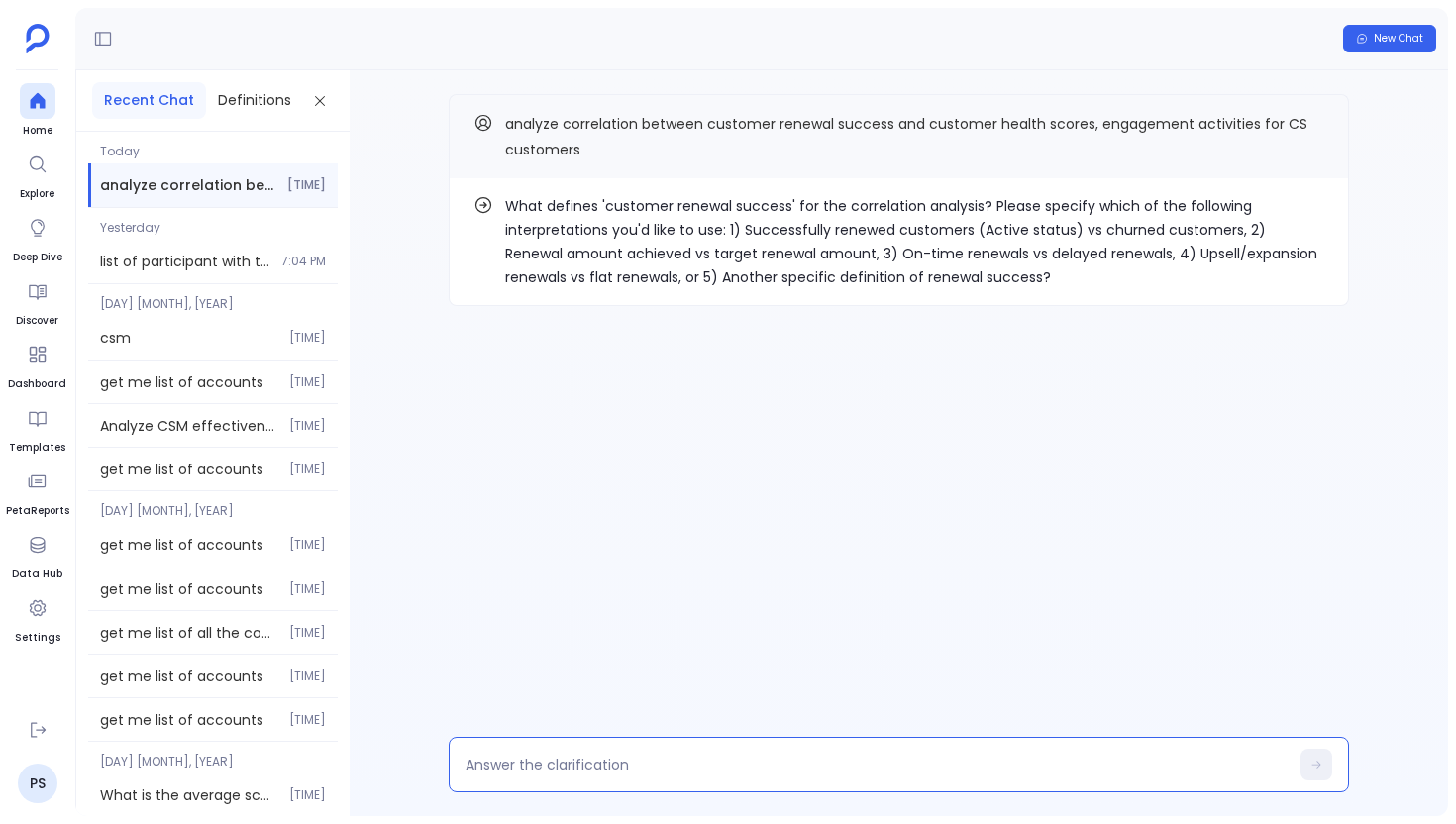 type on "1" 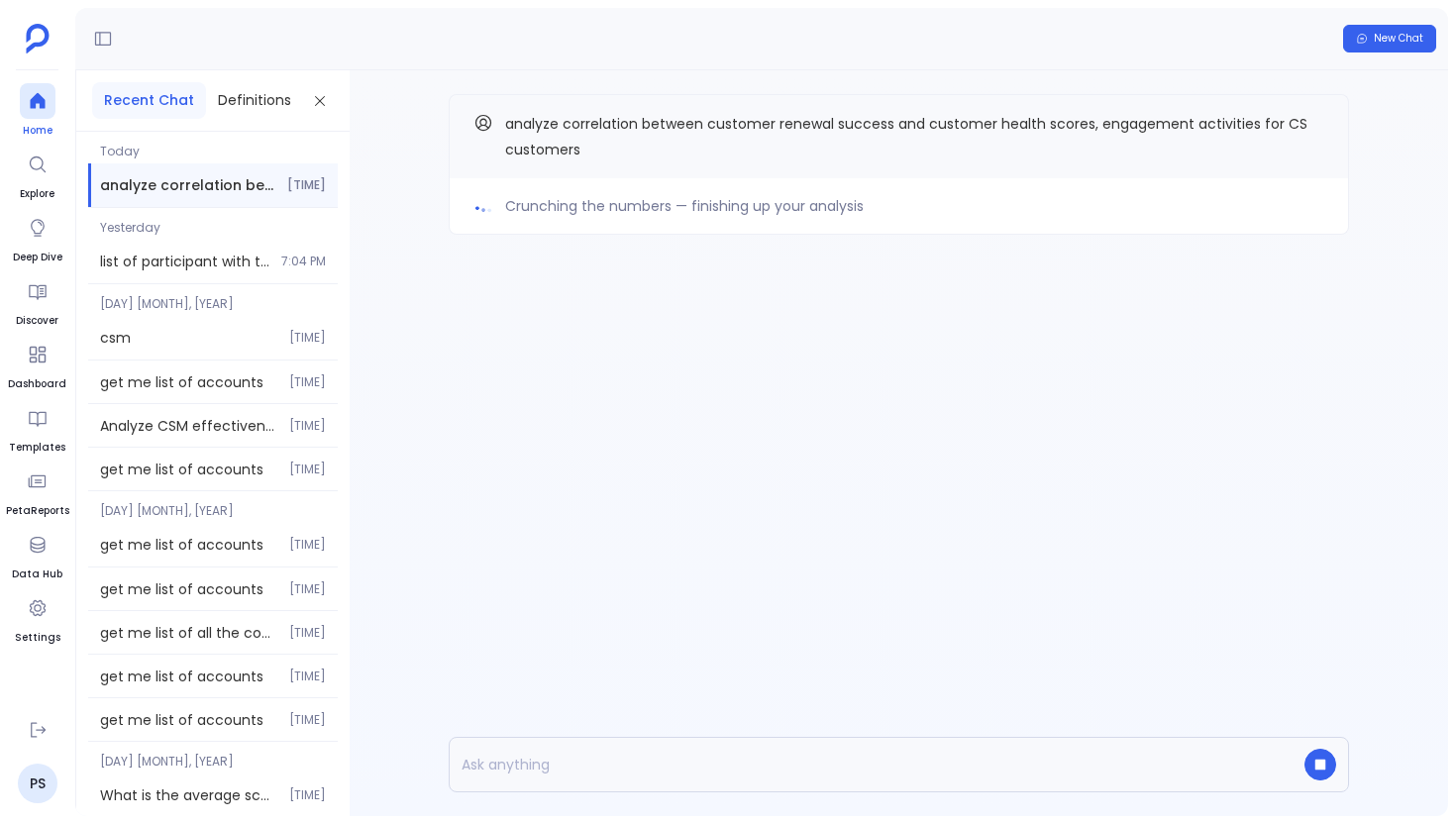 click at bounding box center (38, 101) 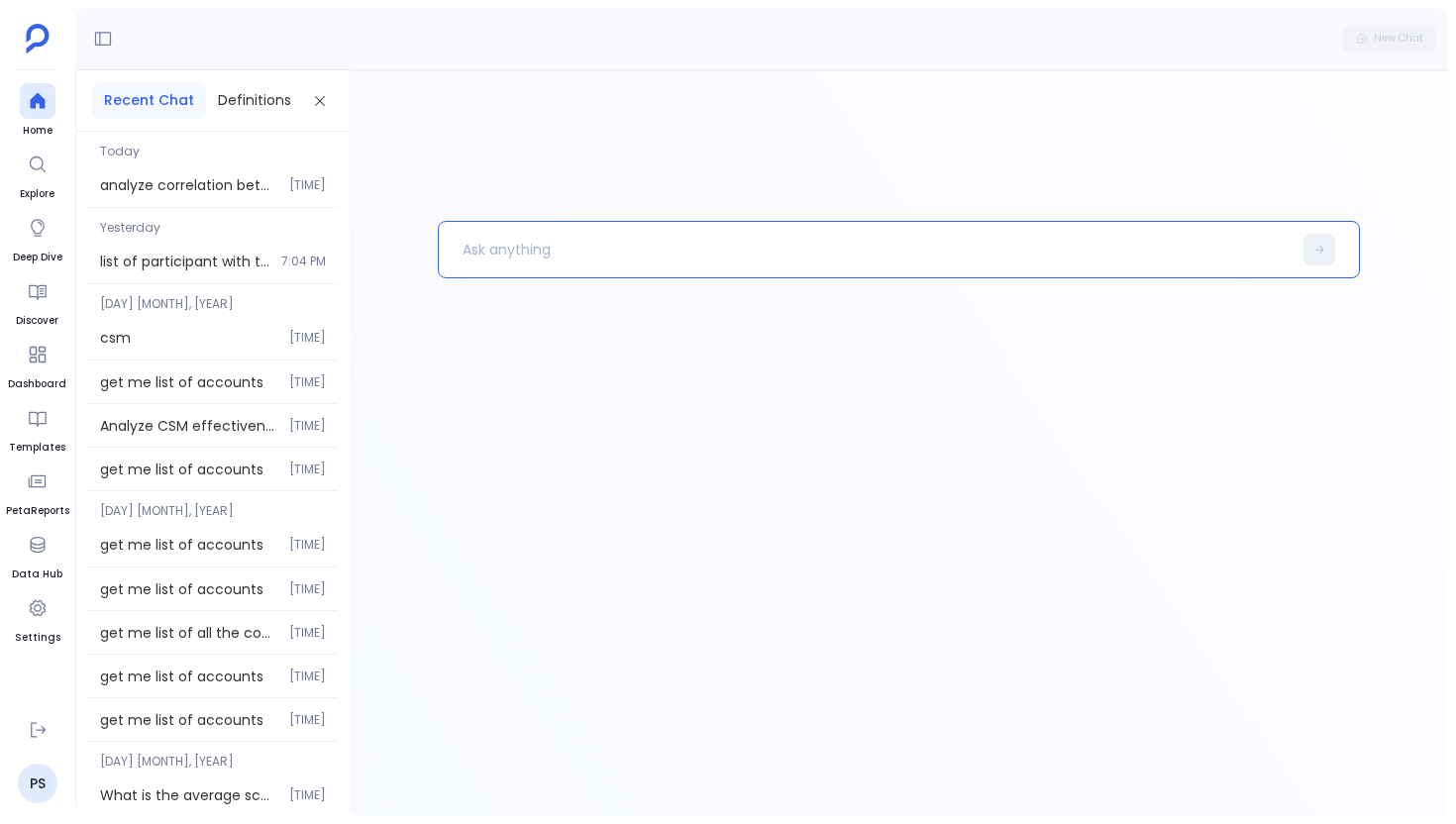 click at bounding box center (865, 250) 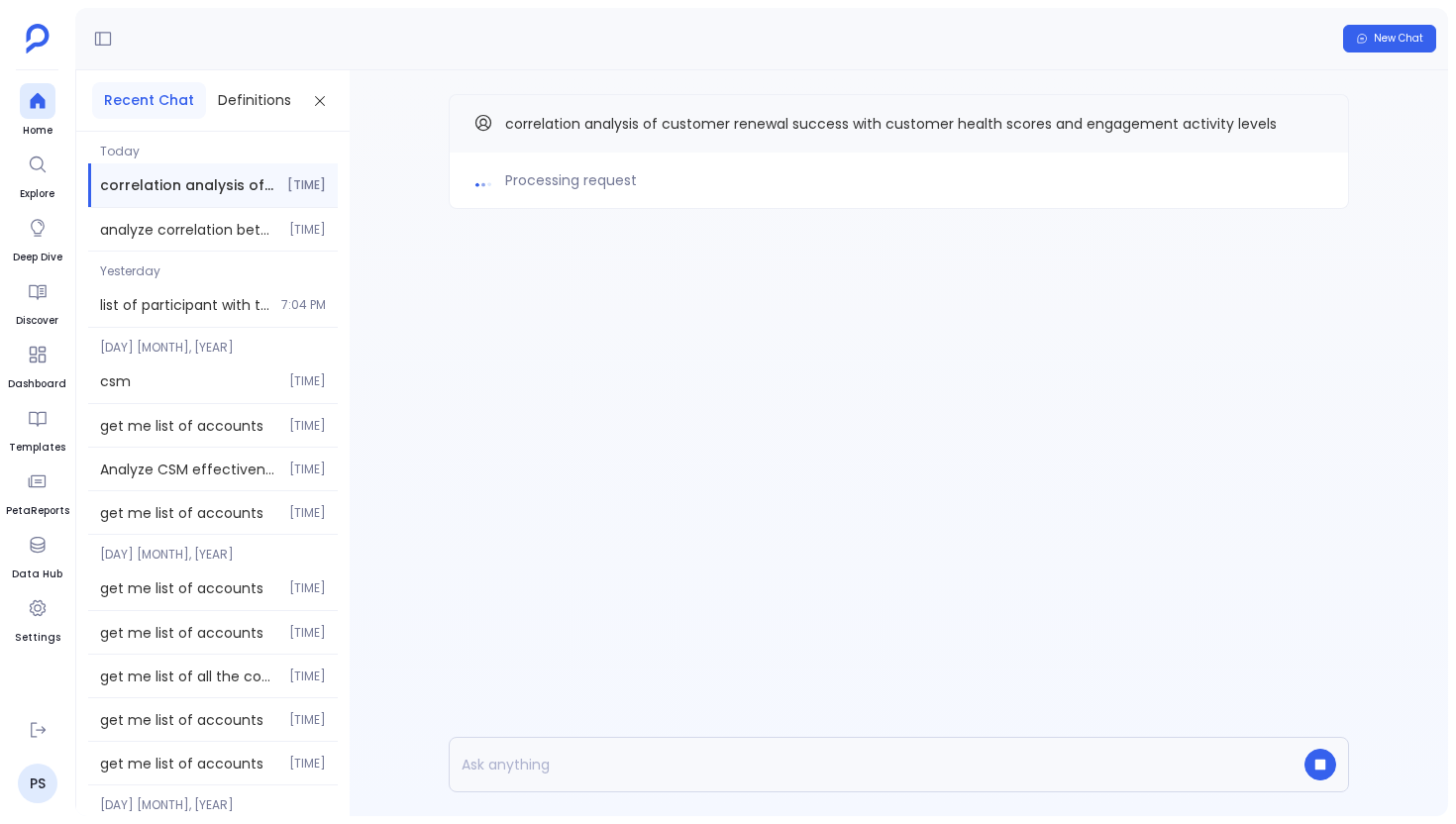 click on "Processing request correlation analysis of customer renewal success with customer health scores and engagement activity levels" at bounding box center [898, 443] 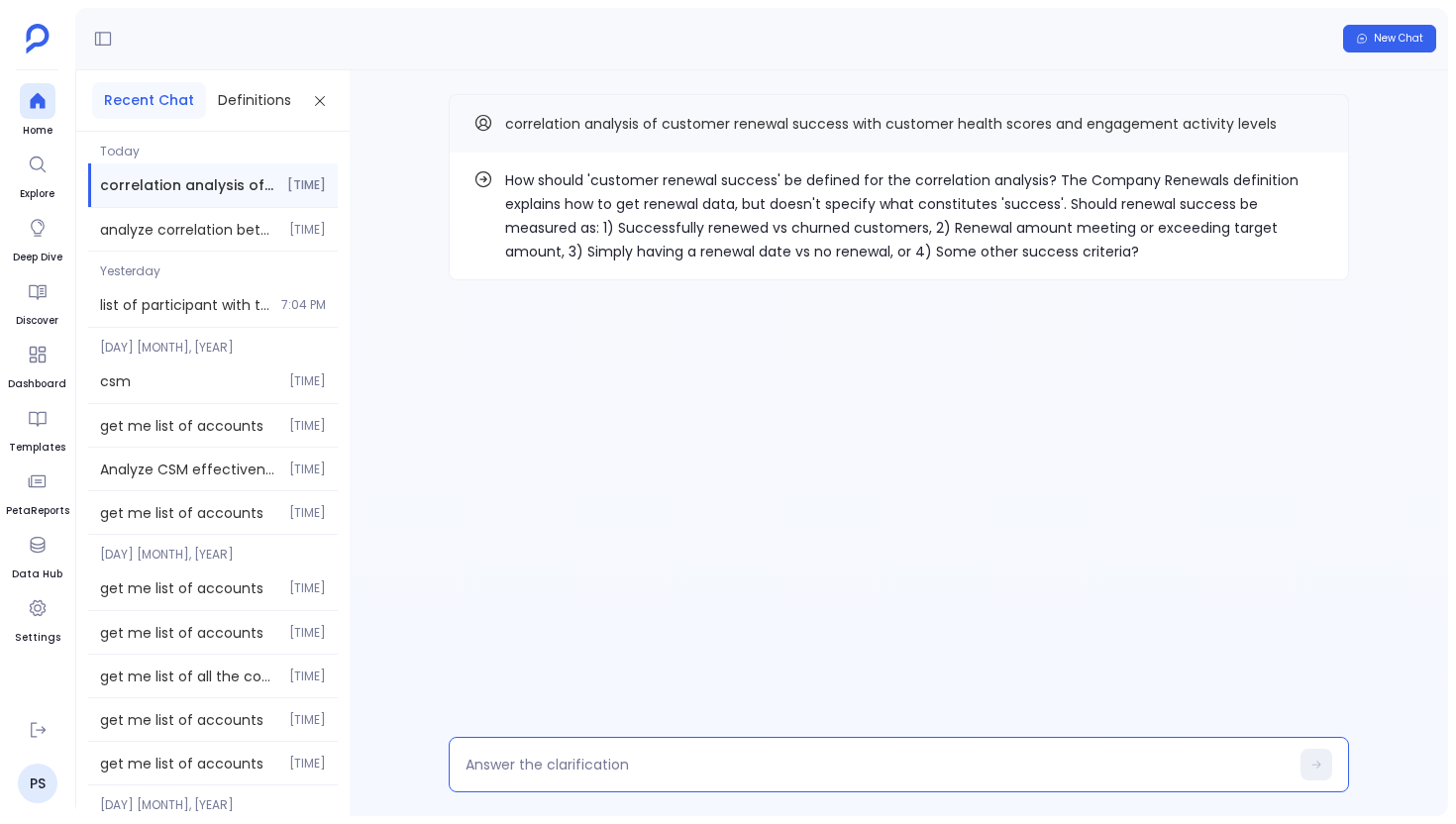 click at bounding box center (877, 765) 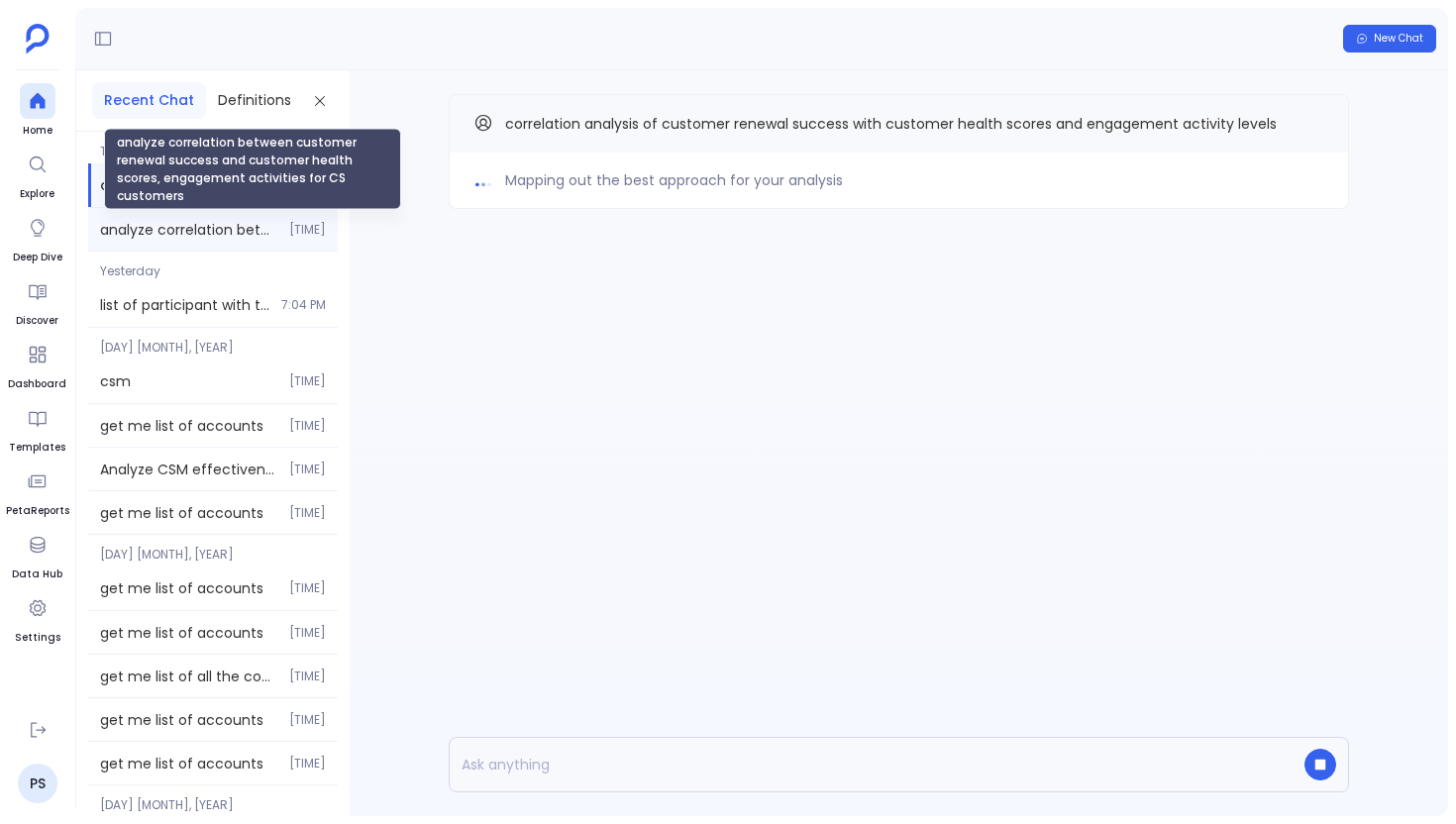 click on "analyze correlation between customer renewal success and customer health scores, engagement activities for CS customers" at bounding box center [188, 230] 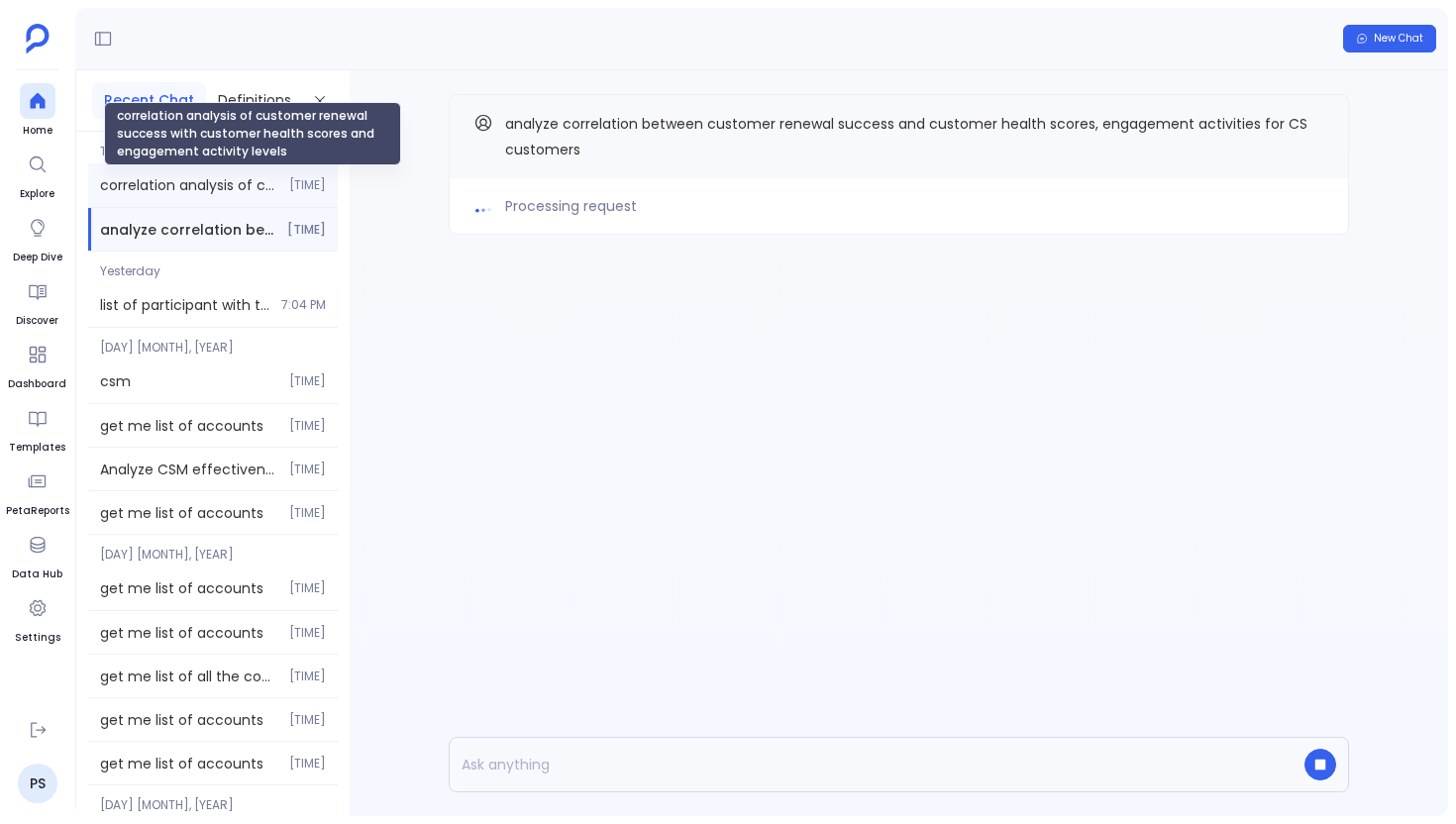 click on "correlation analysis of customer renewal success with customer health scores and engagement activity levels" at bounding box center [188, 185] 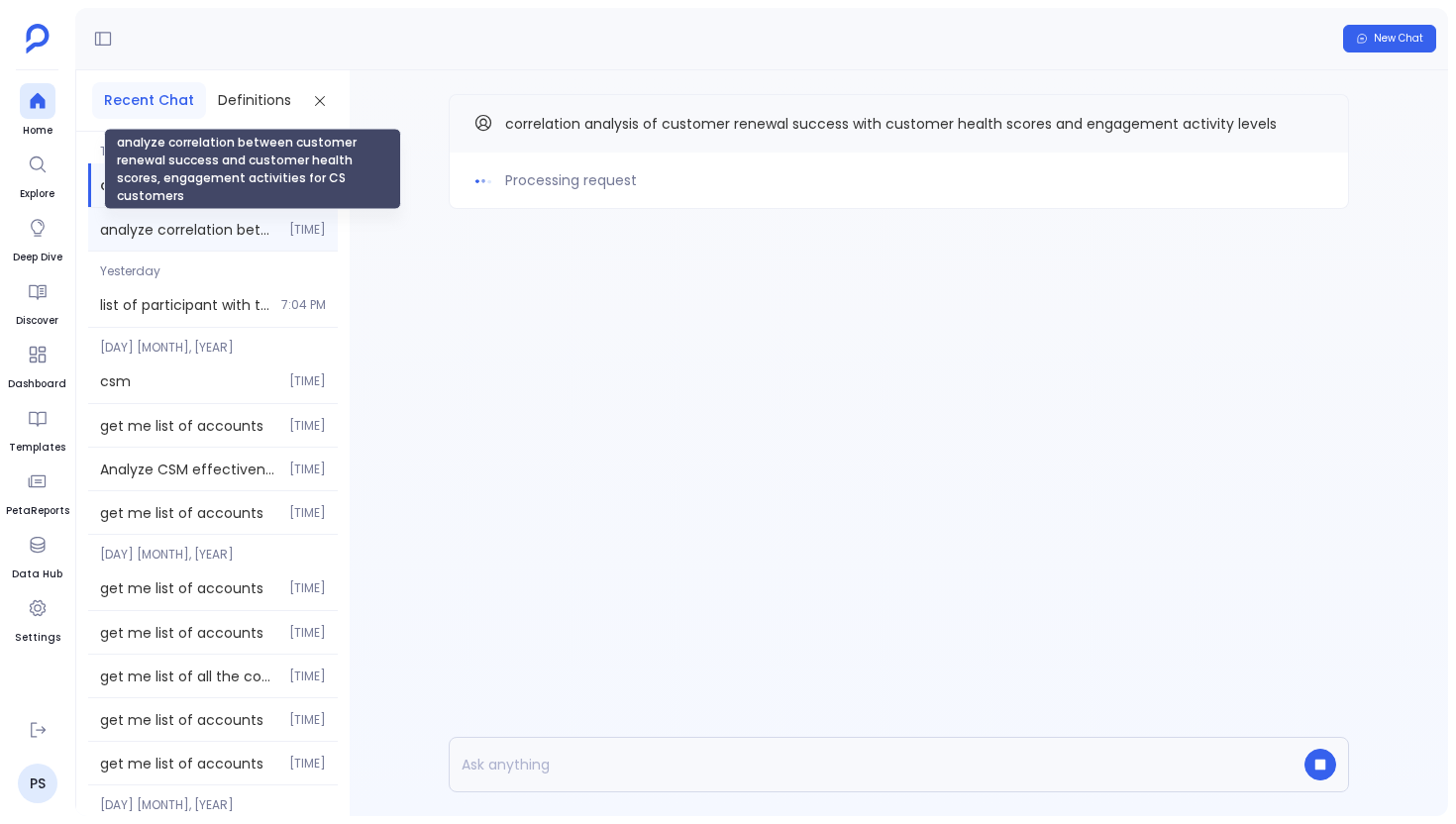click on "analyze correlation between customer renewal success and customer health scores, engagement activities for CS customers" at bounding box center [188, 230] 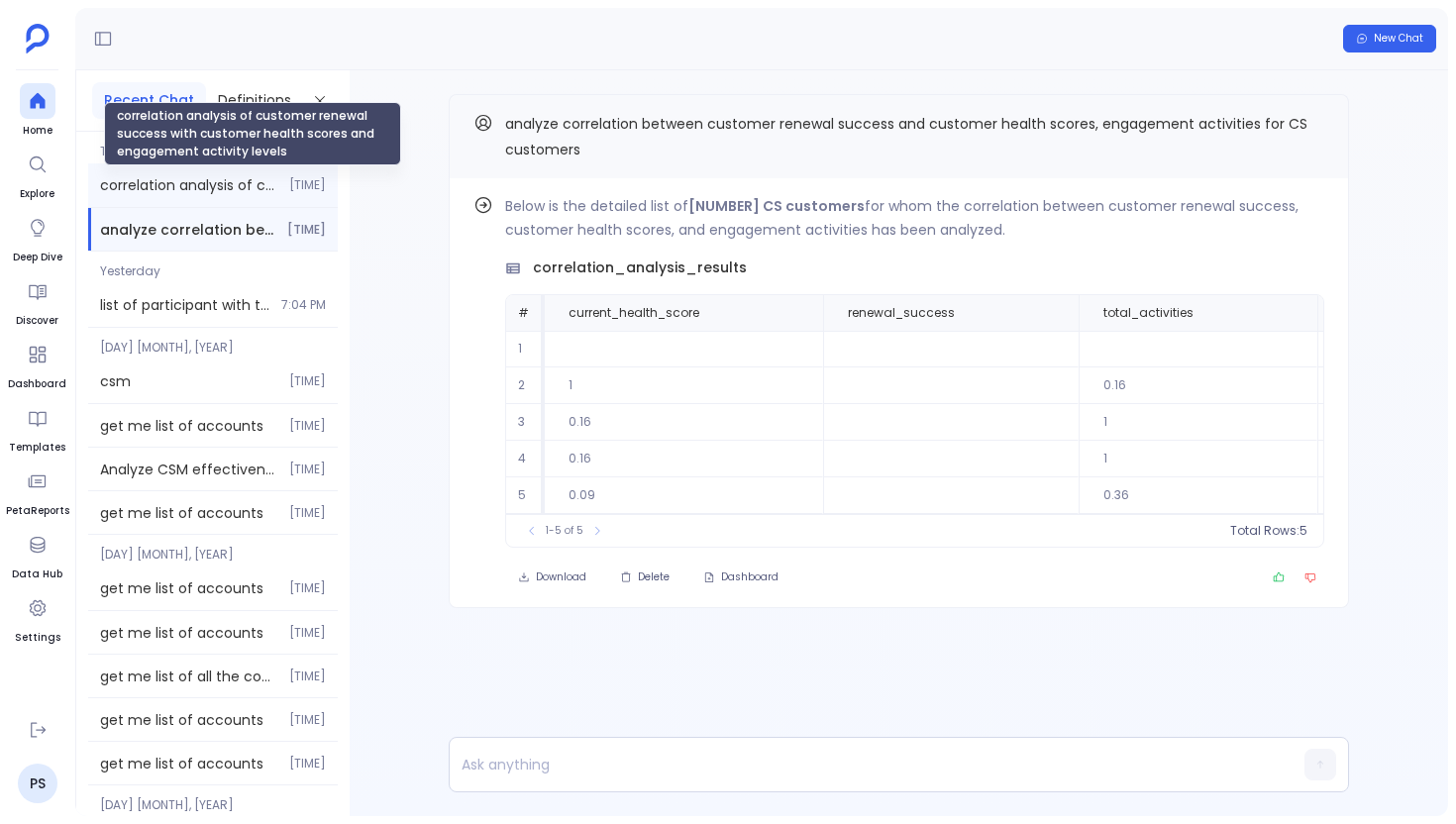 click on "correlation analysis of customer renewal success with customer health scores and engagement activity levels" at bounding box center [188, 185] 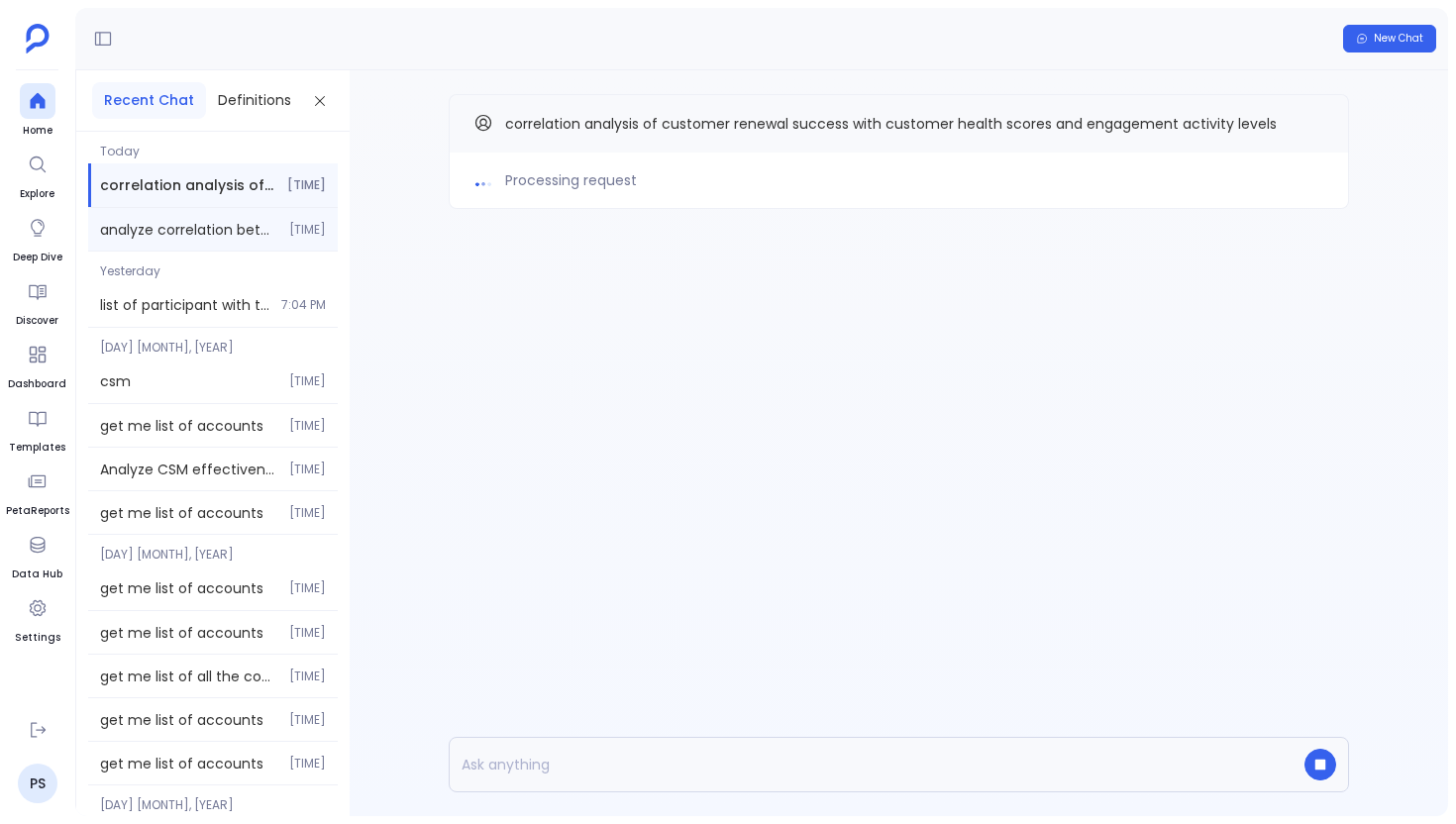click on "analyze correlation between customer renewal success and customer health scores, engagement activities for CS customers 12:52 PM" at bounding box center (213, 229) 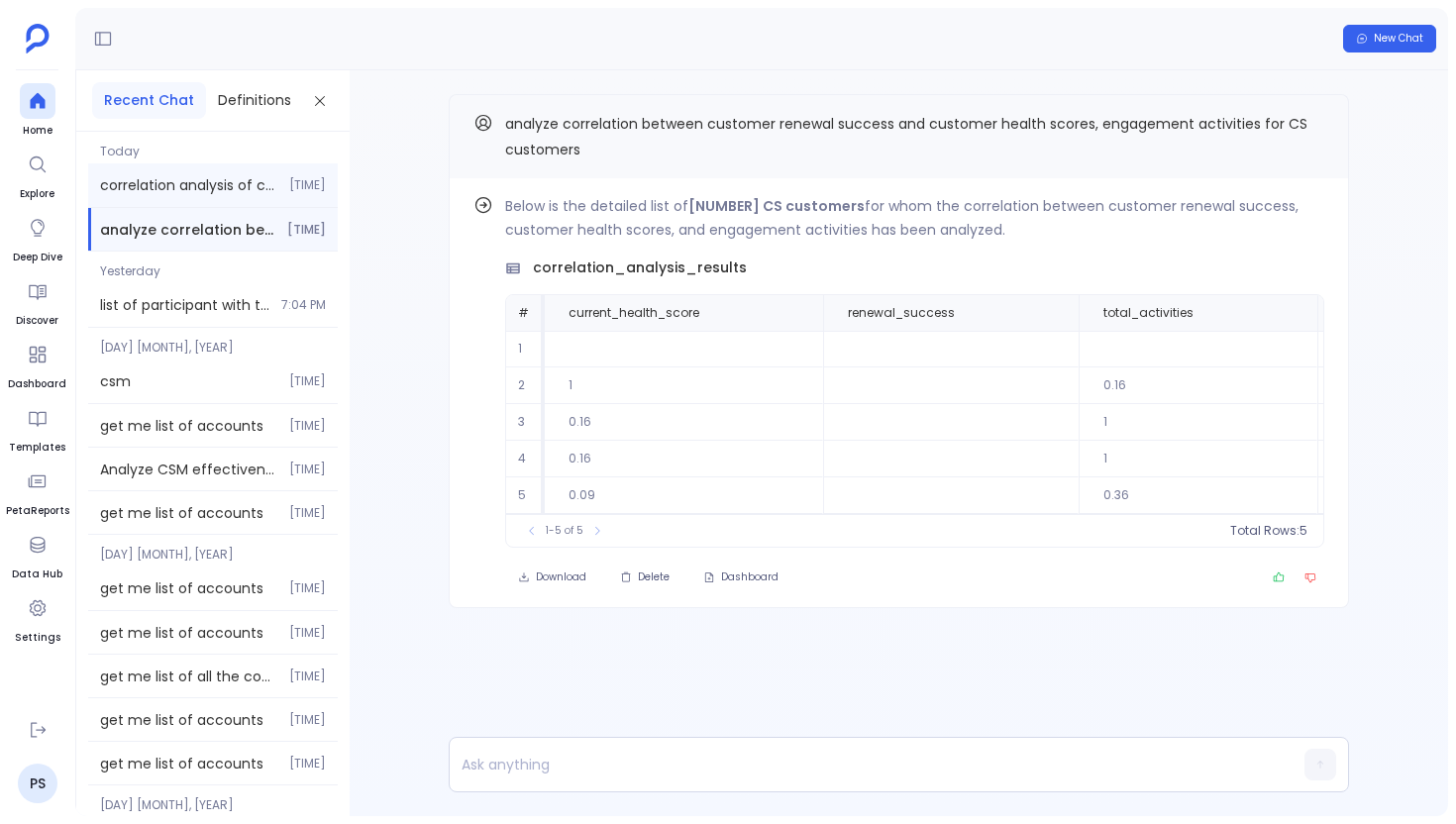 click on "correlation analysis of customer renewal success with customer health scores and engagement activity levels 1:04 PM" at bounding box center (213, 185) 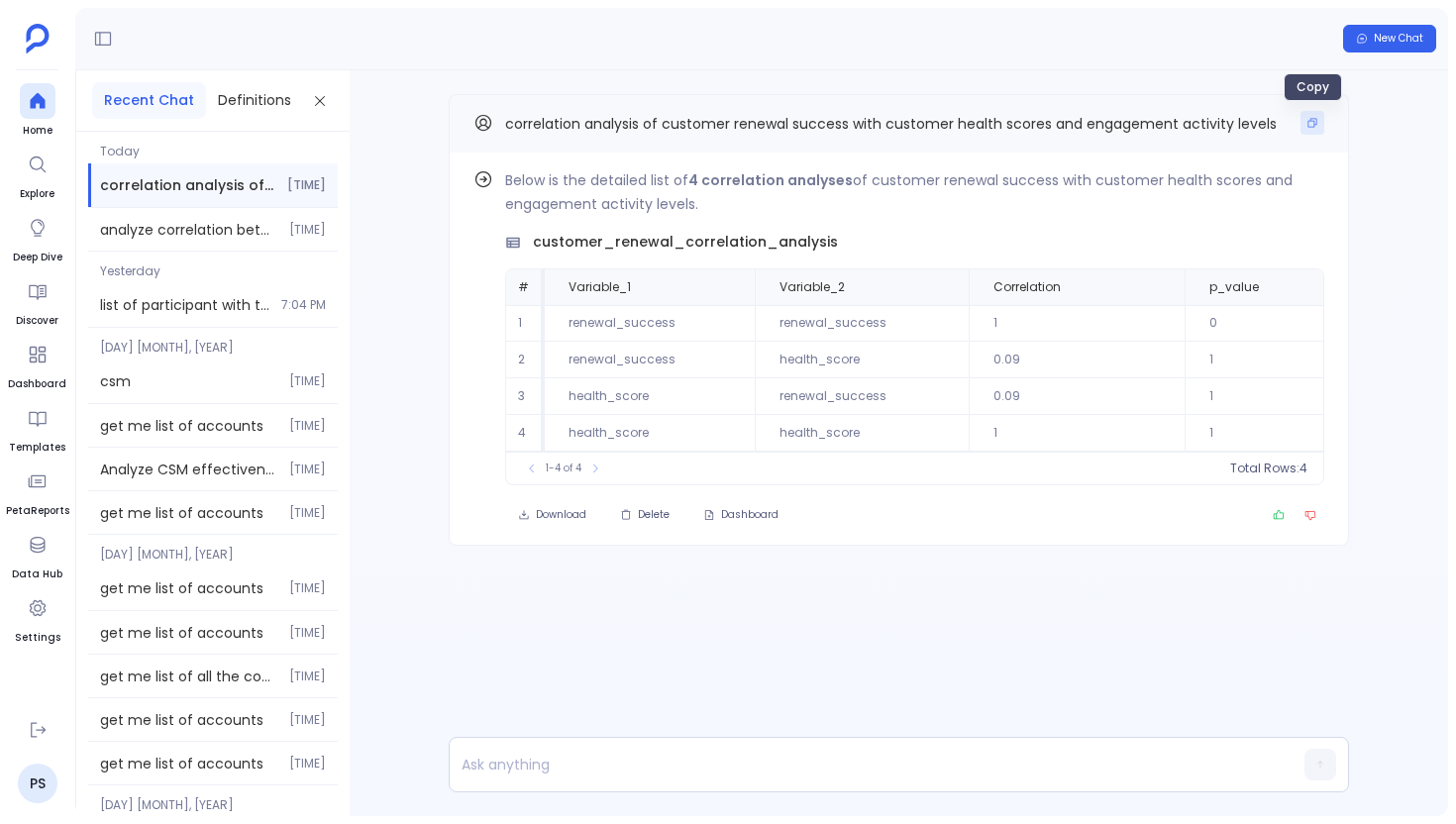 click 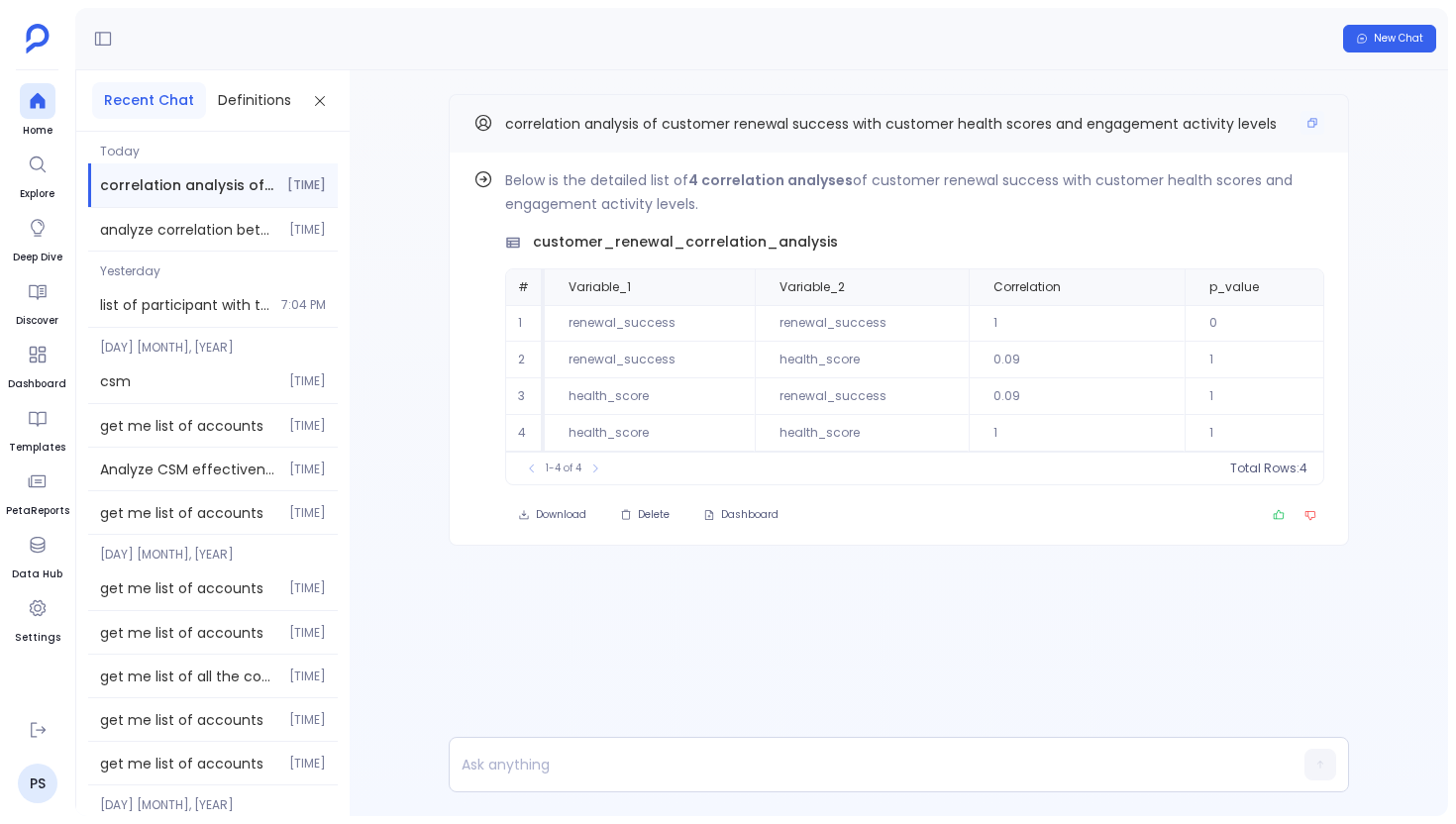 type 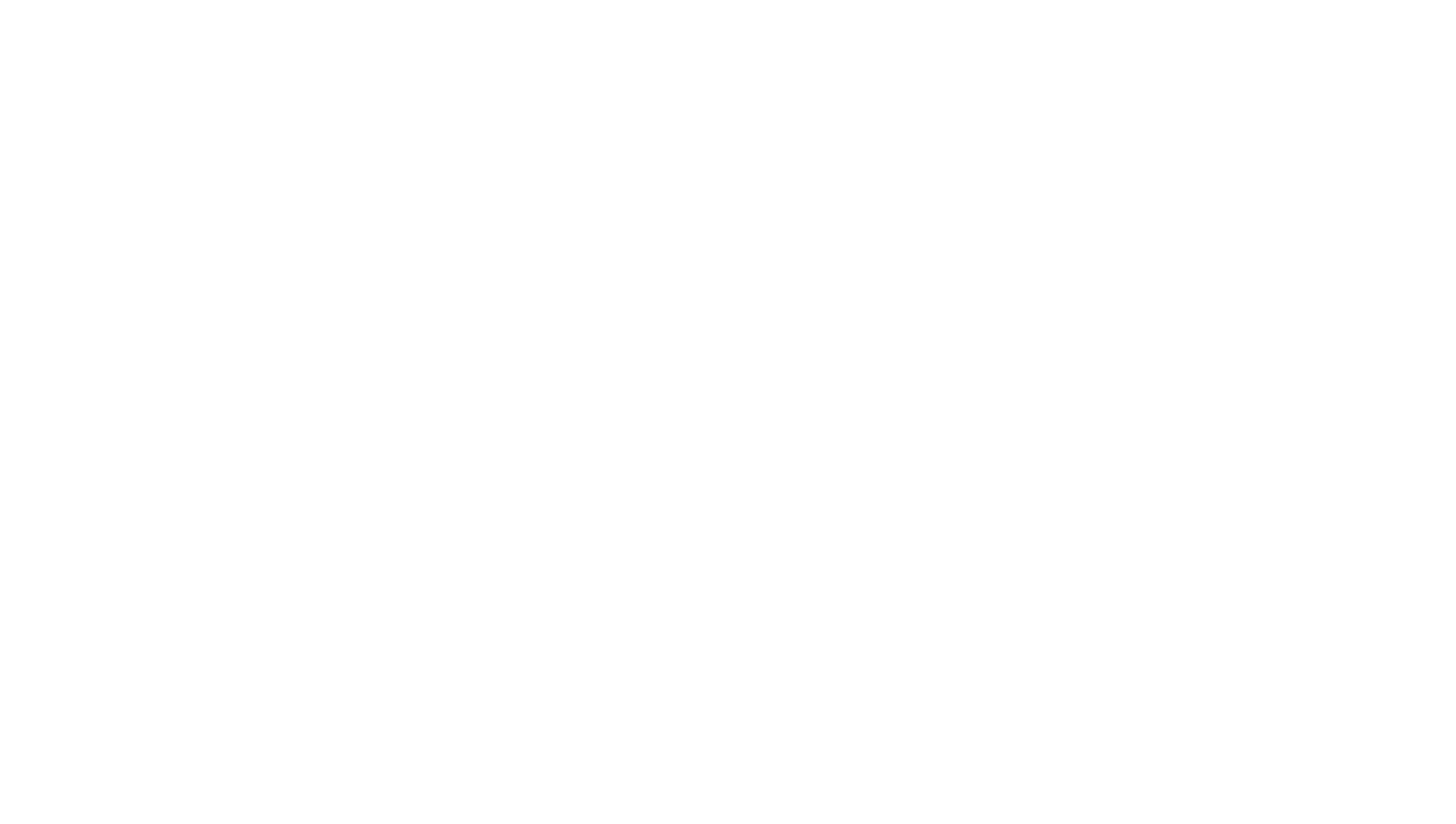 scroll, scrollTop: 0, scrollLeft: 0, axis: both 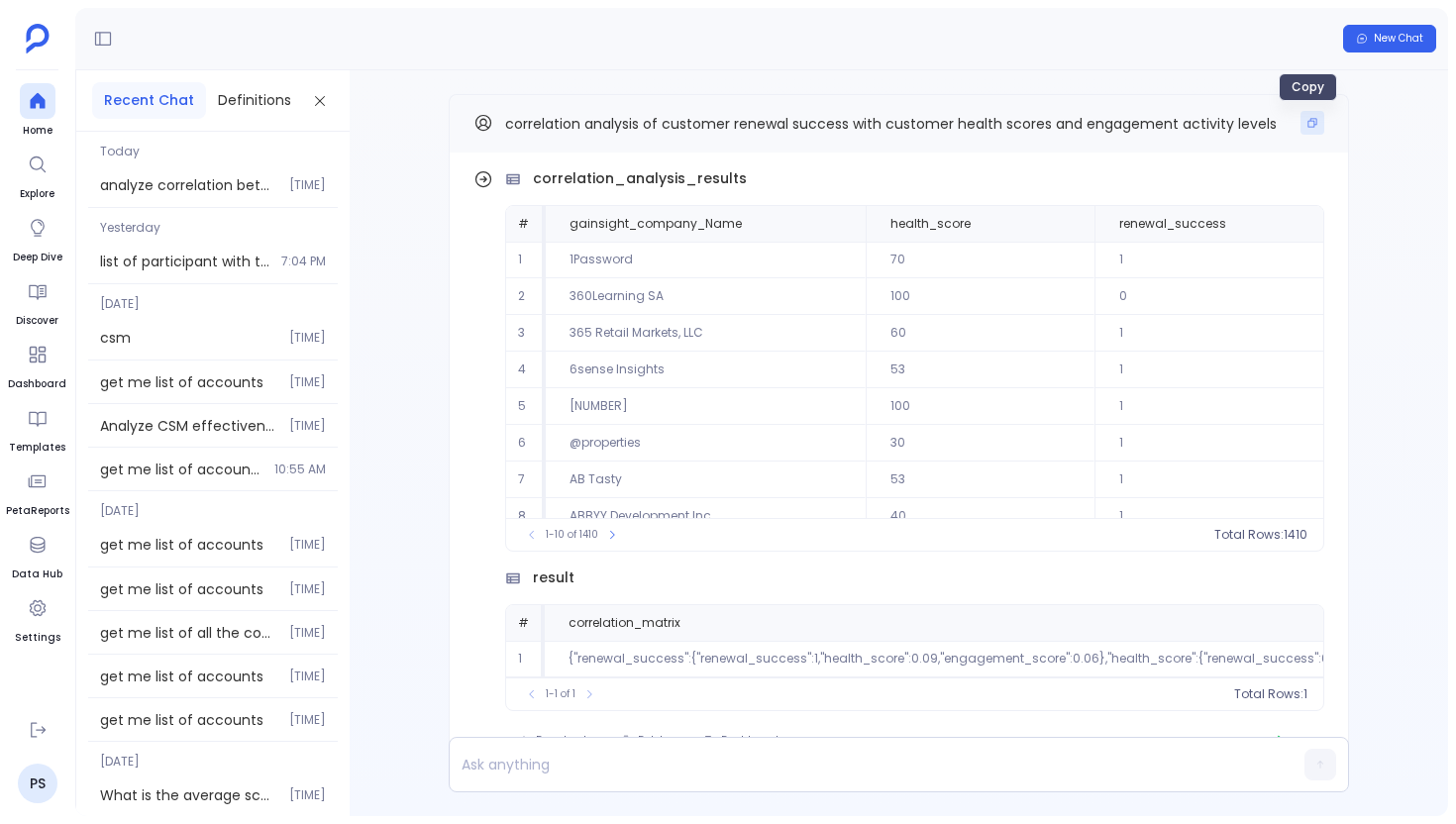 click at bounding box center (1312, 123) 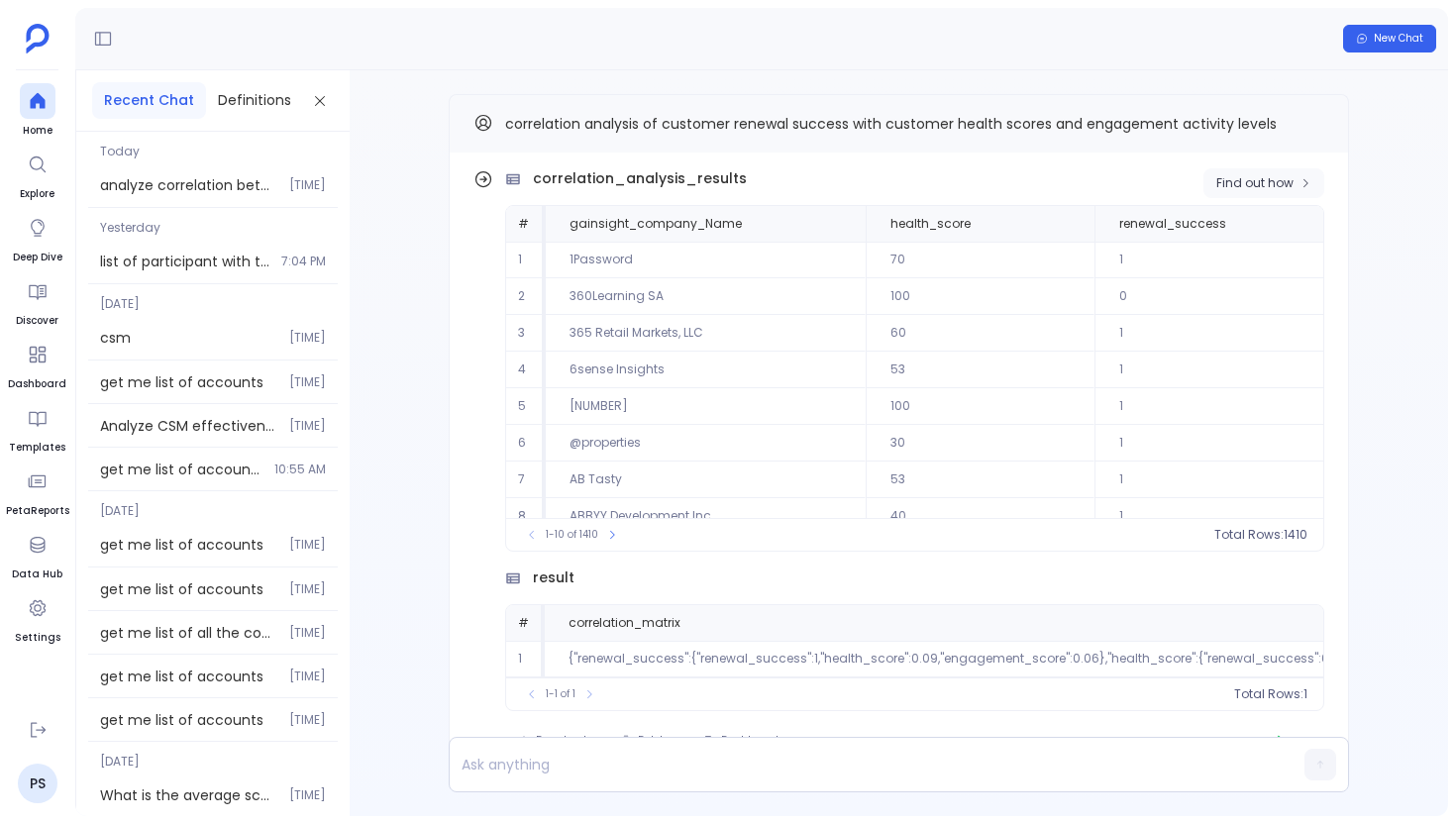 click on "Find out how" at bounding box center (1264, 183) 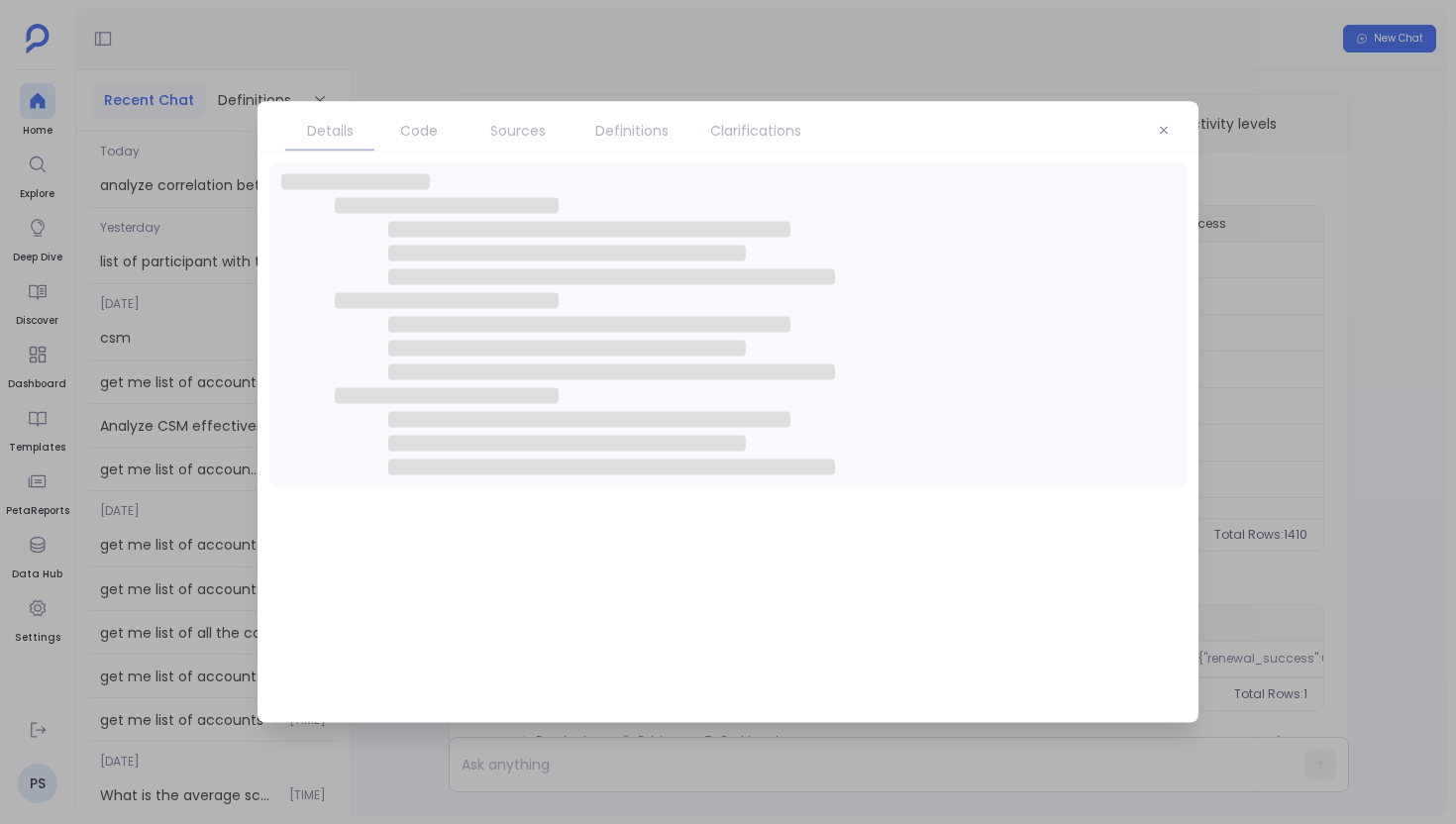 click on "Clarifications" at bounding box center (756, 131) 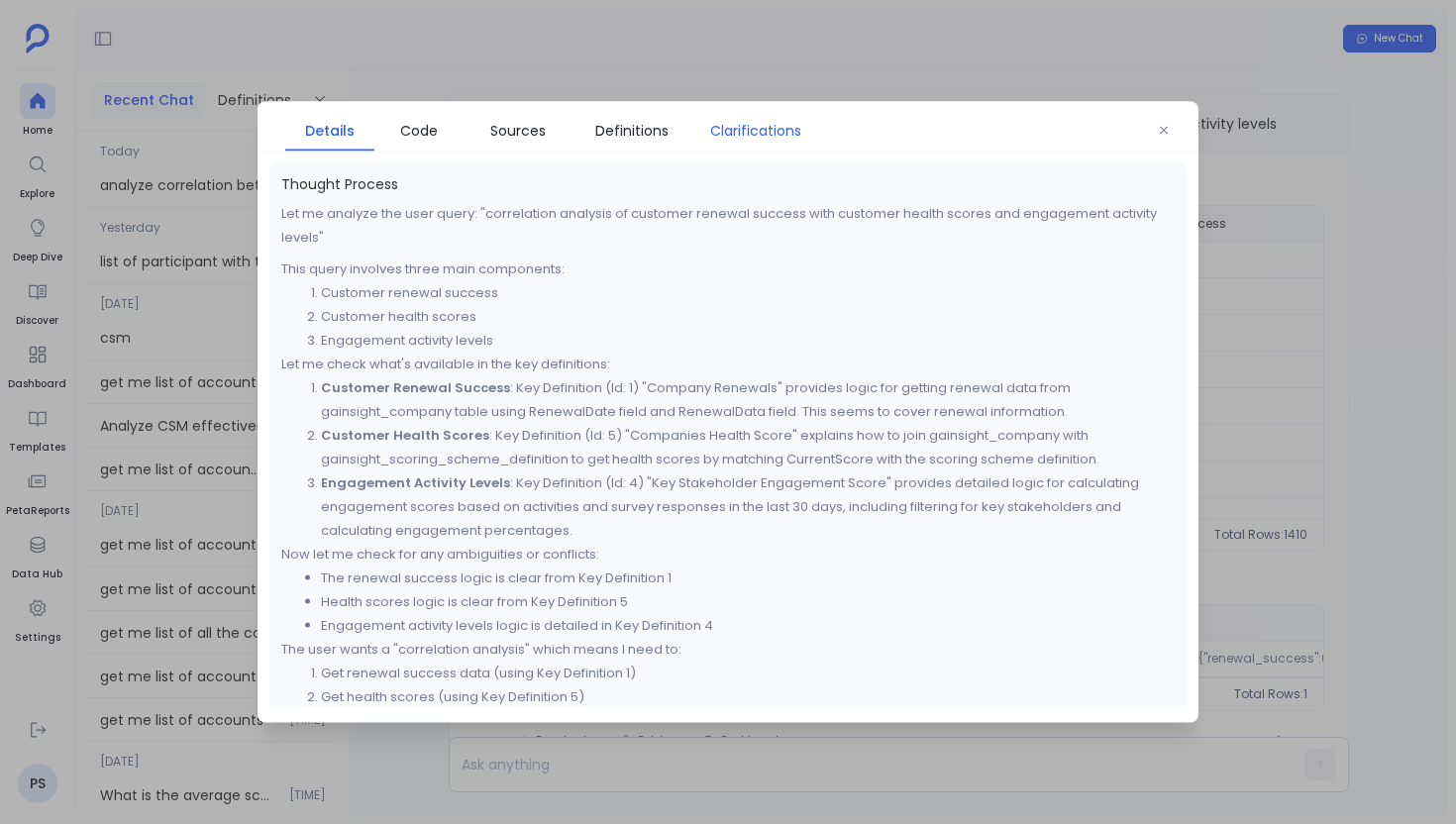 click on "Clarifications" at bounding box center (756, 131) 